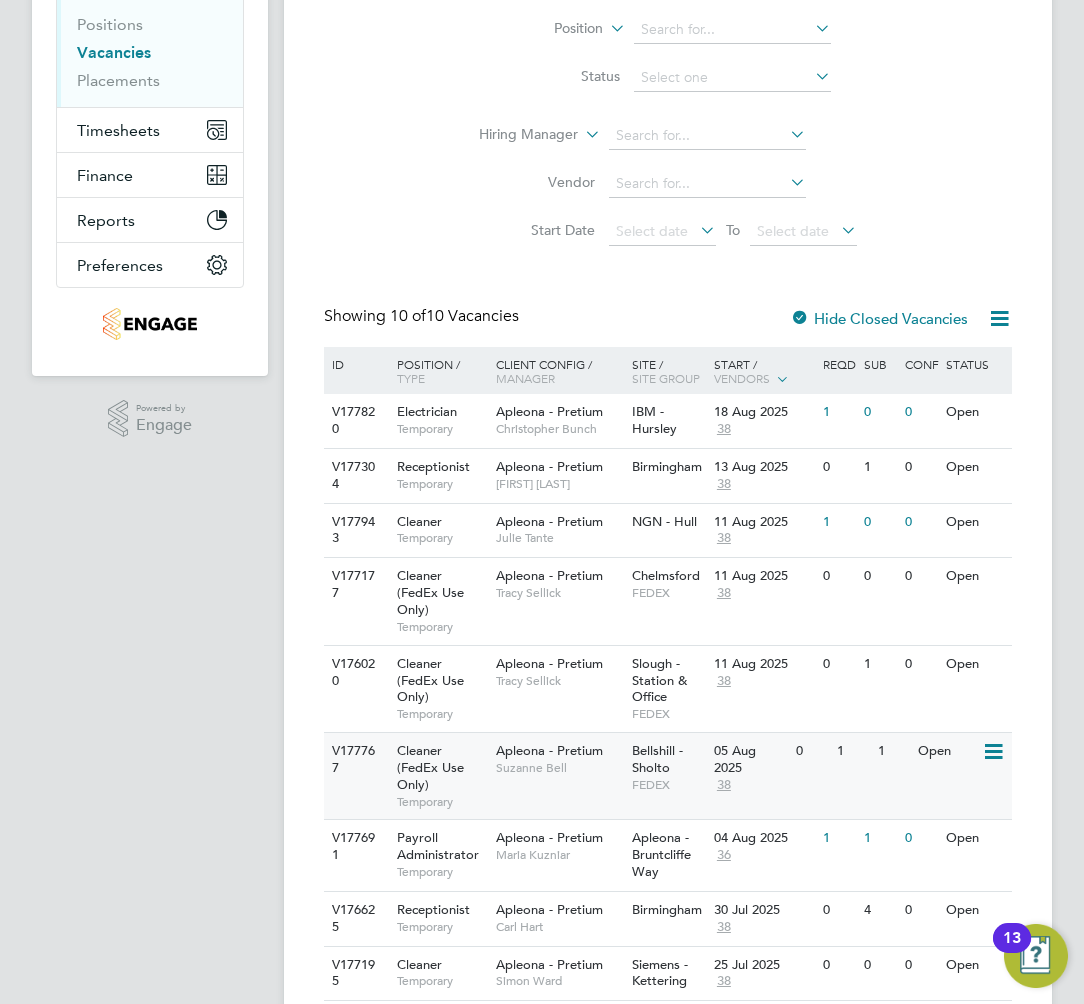 scroll, scrollTop: 412, scrollLeft: 0, axis: vertical 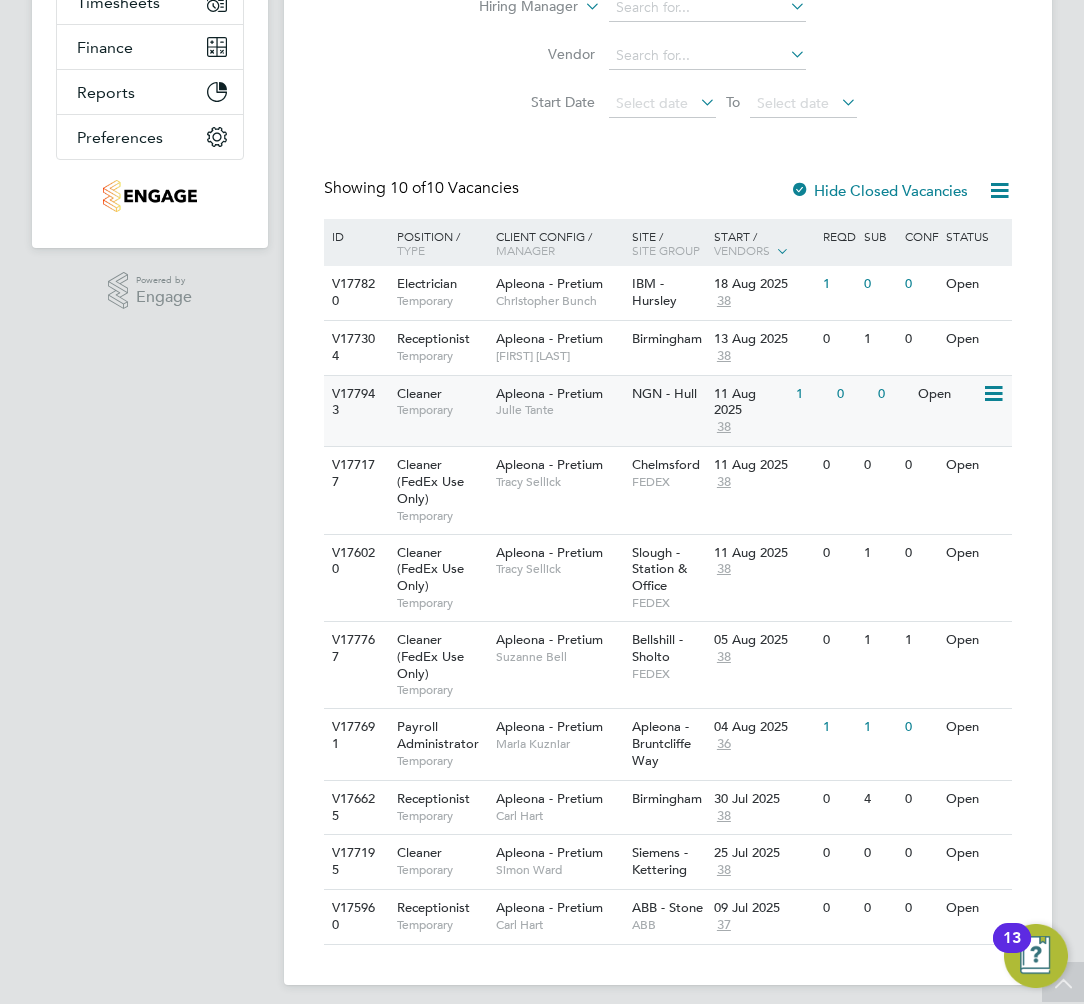 click on "NGN - Hull" 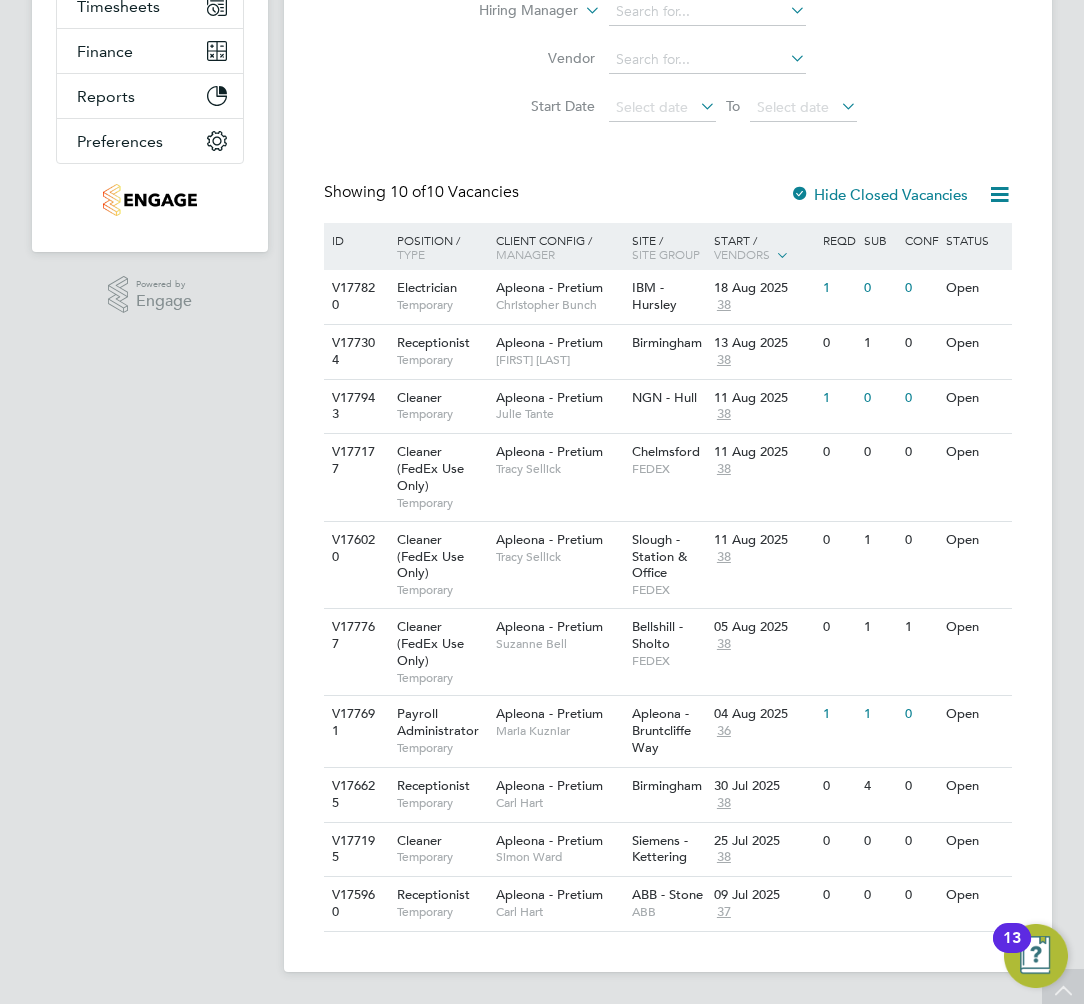 scroll, scrollTop: 0, scrollLeft: 0, axis: both 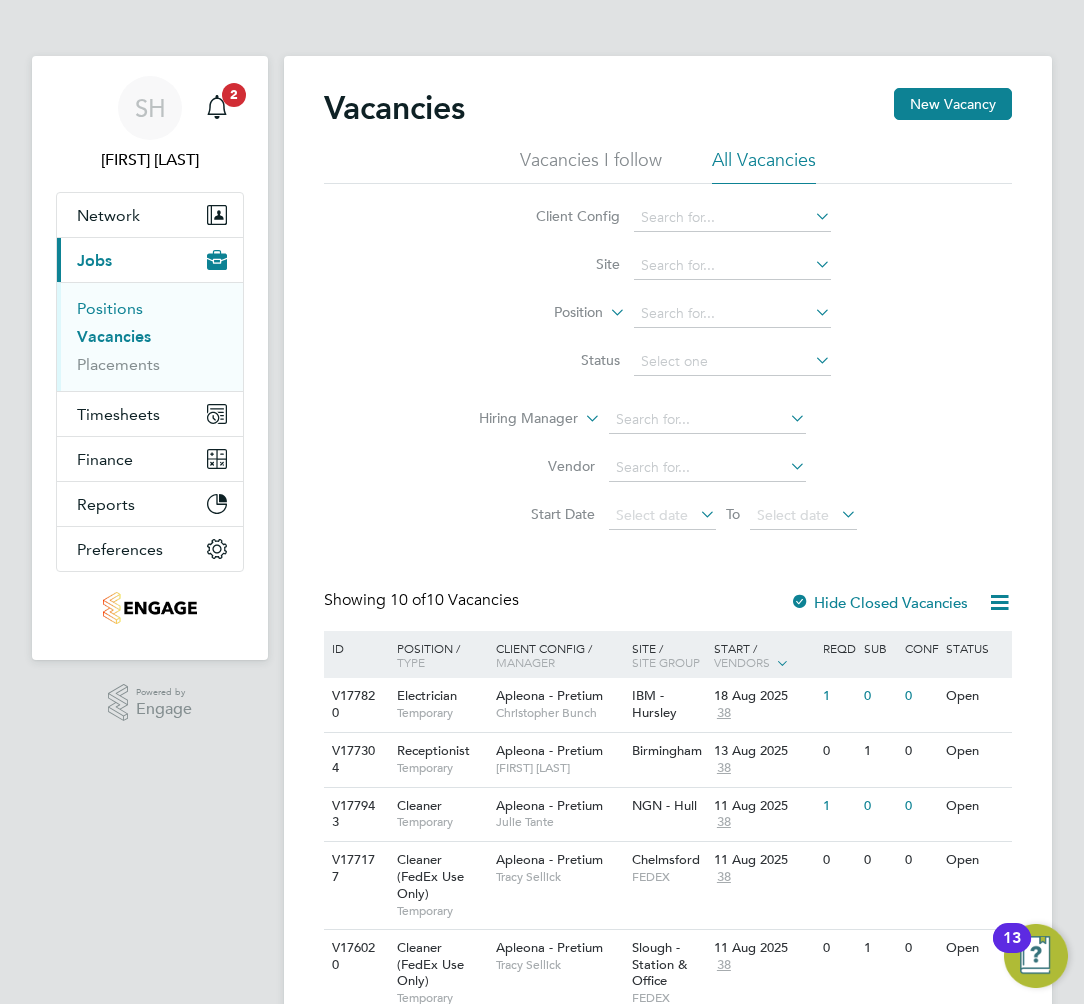 click on "Positions" at bounding box center [110, 308] 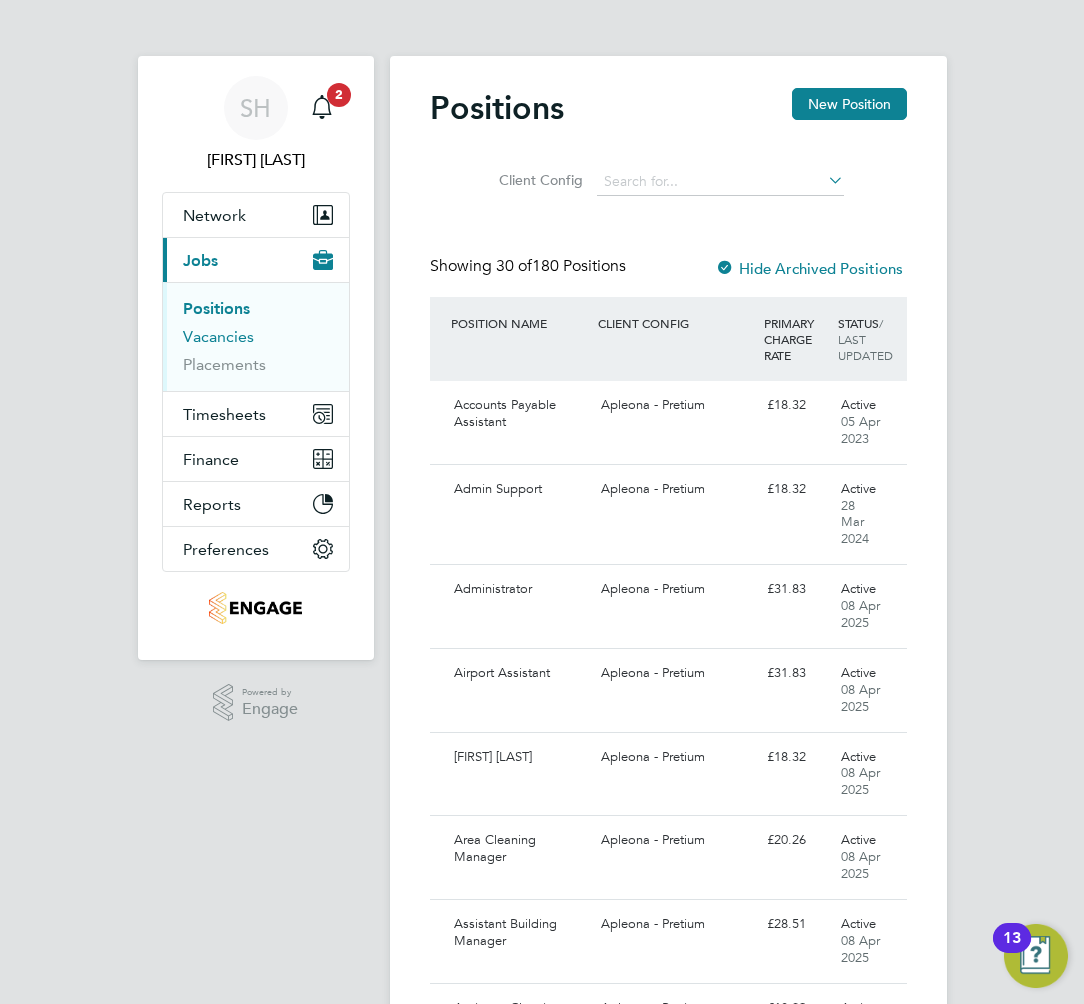click on "Vacancies" at bounding box center [218, 336] 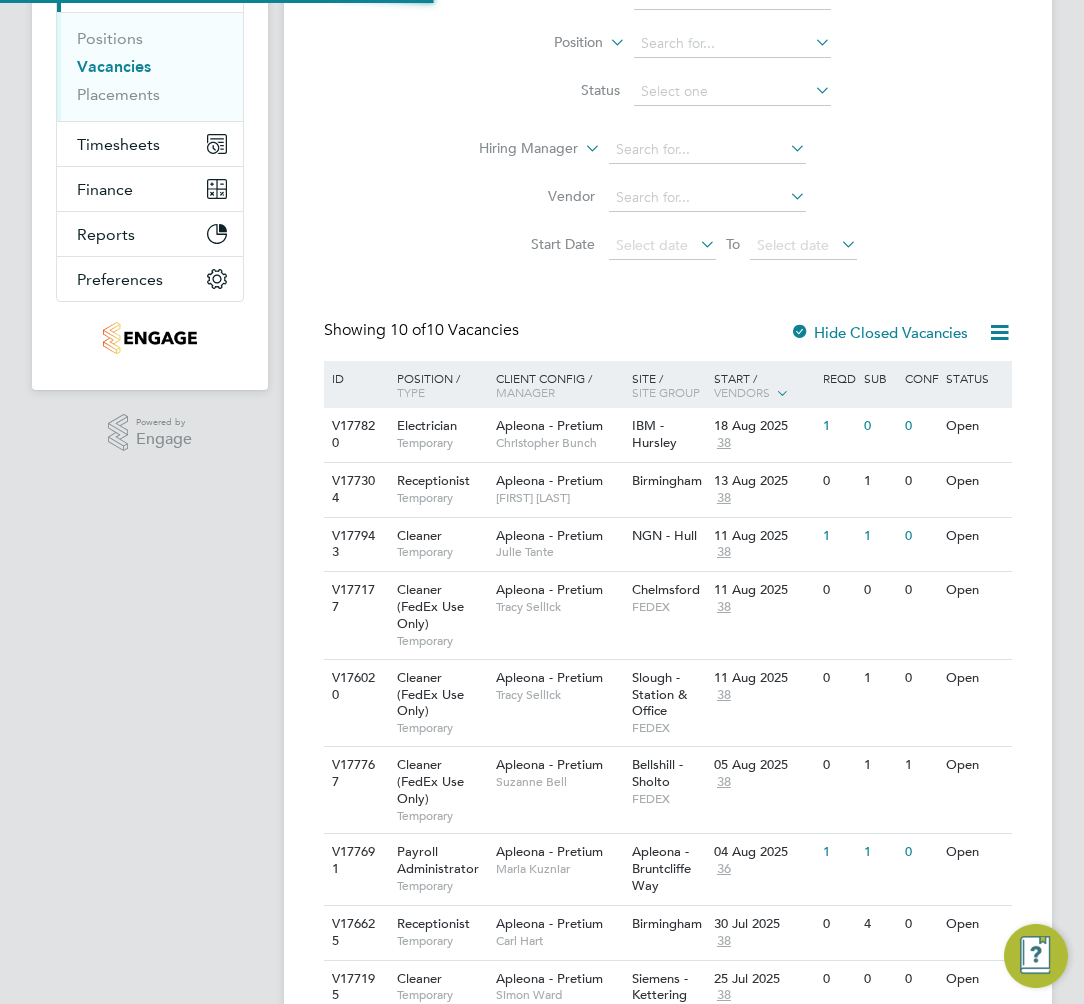 scroll, scrollTop: 412, scrollLeft: 0, axis: vertical 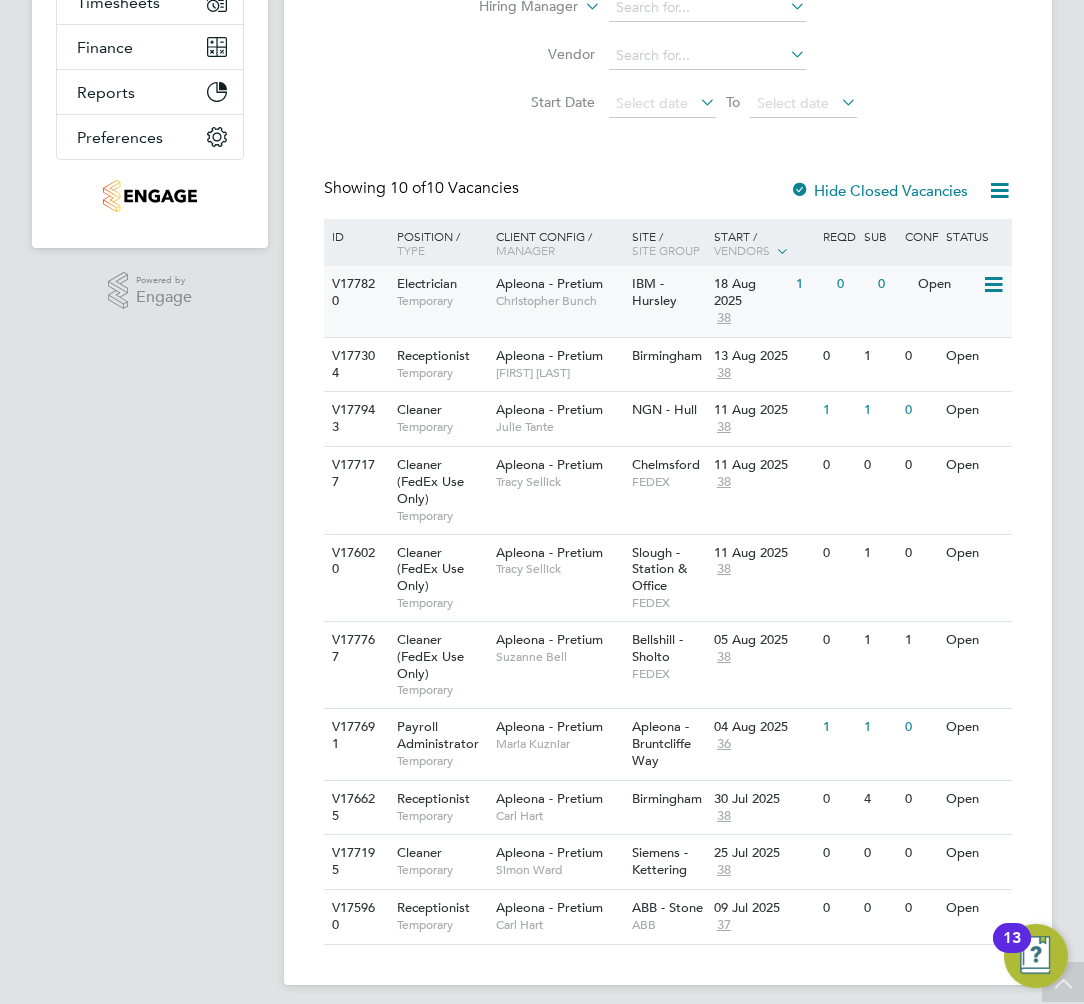 click on "IBM - Hursley" 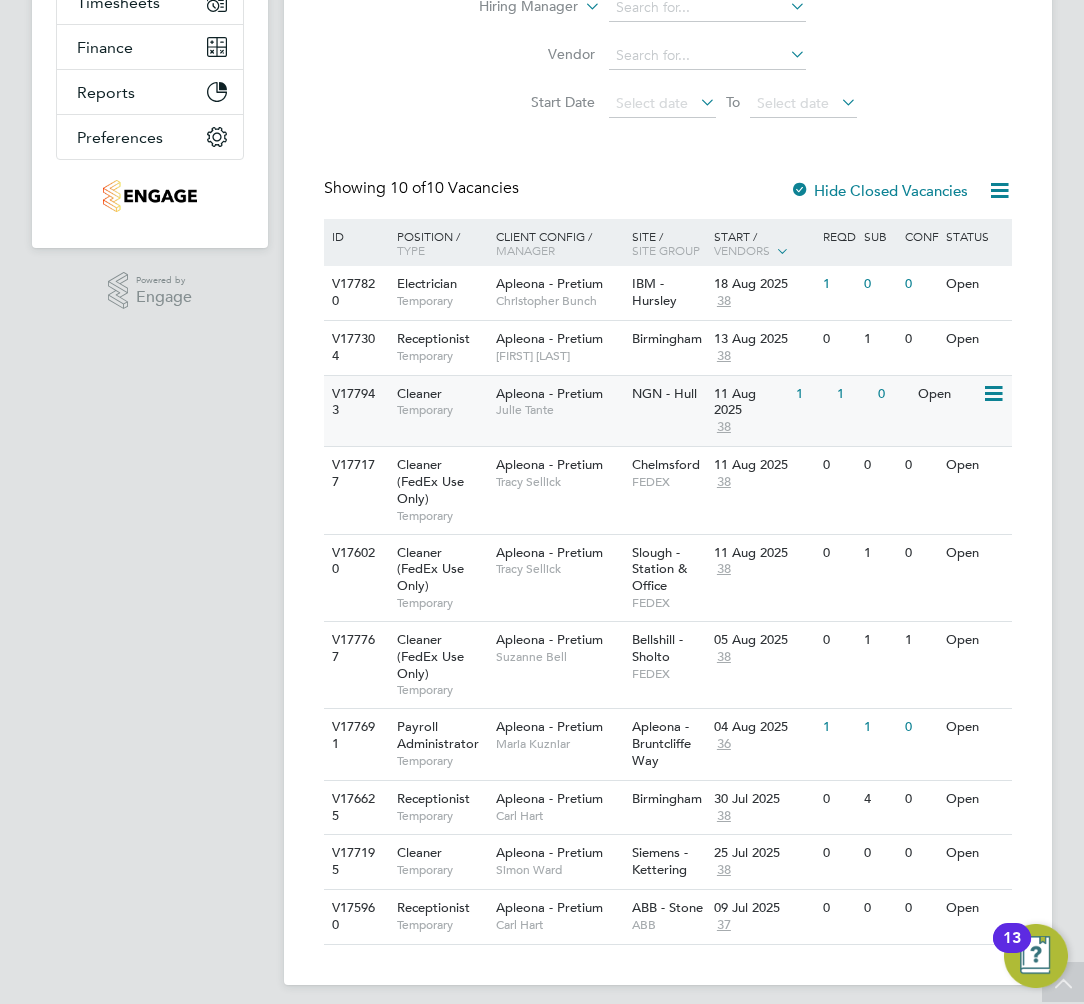 click on "Apleona - Pretium" 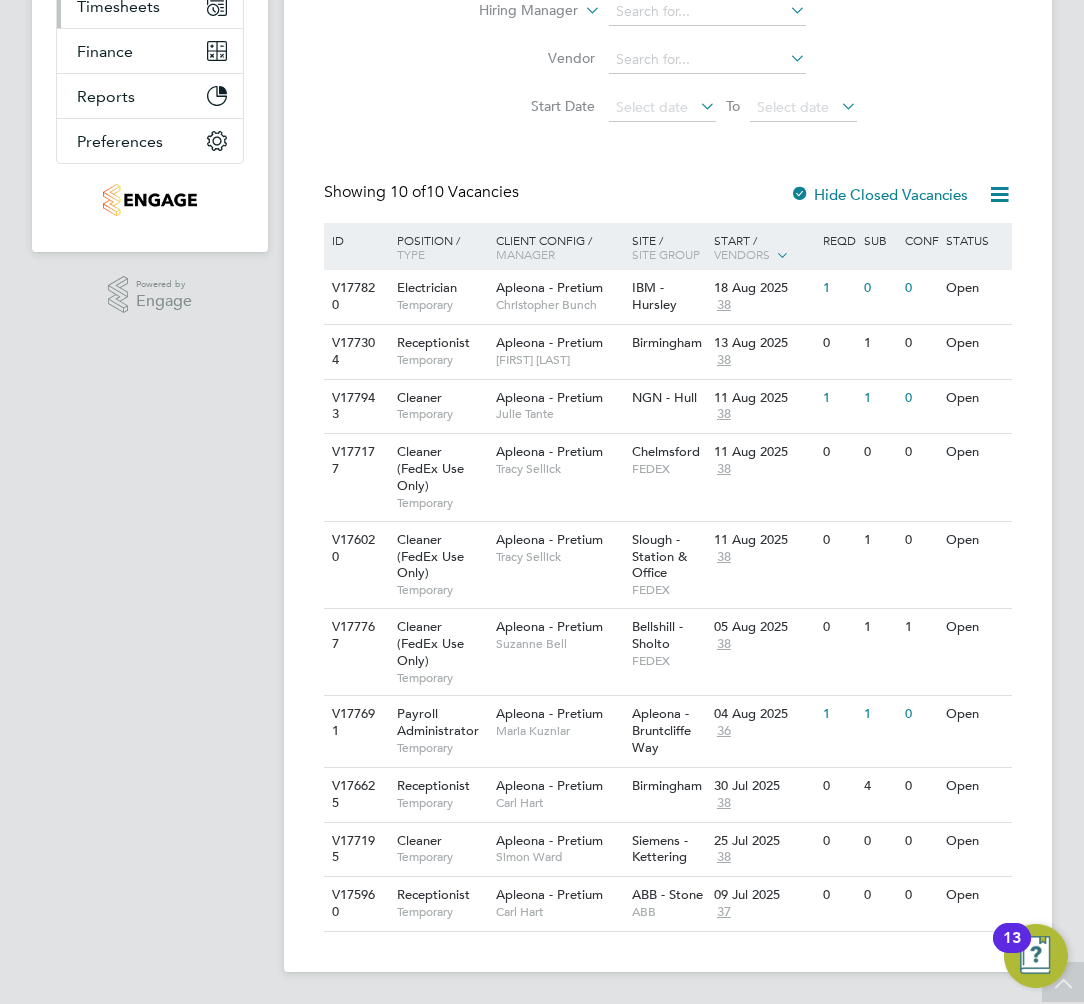 scroll, scrollTop: 0, scrollLeft: 0, axis: both 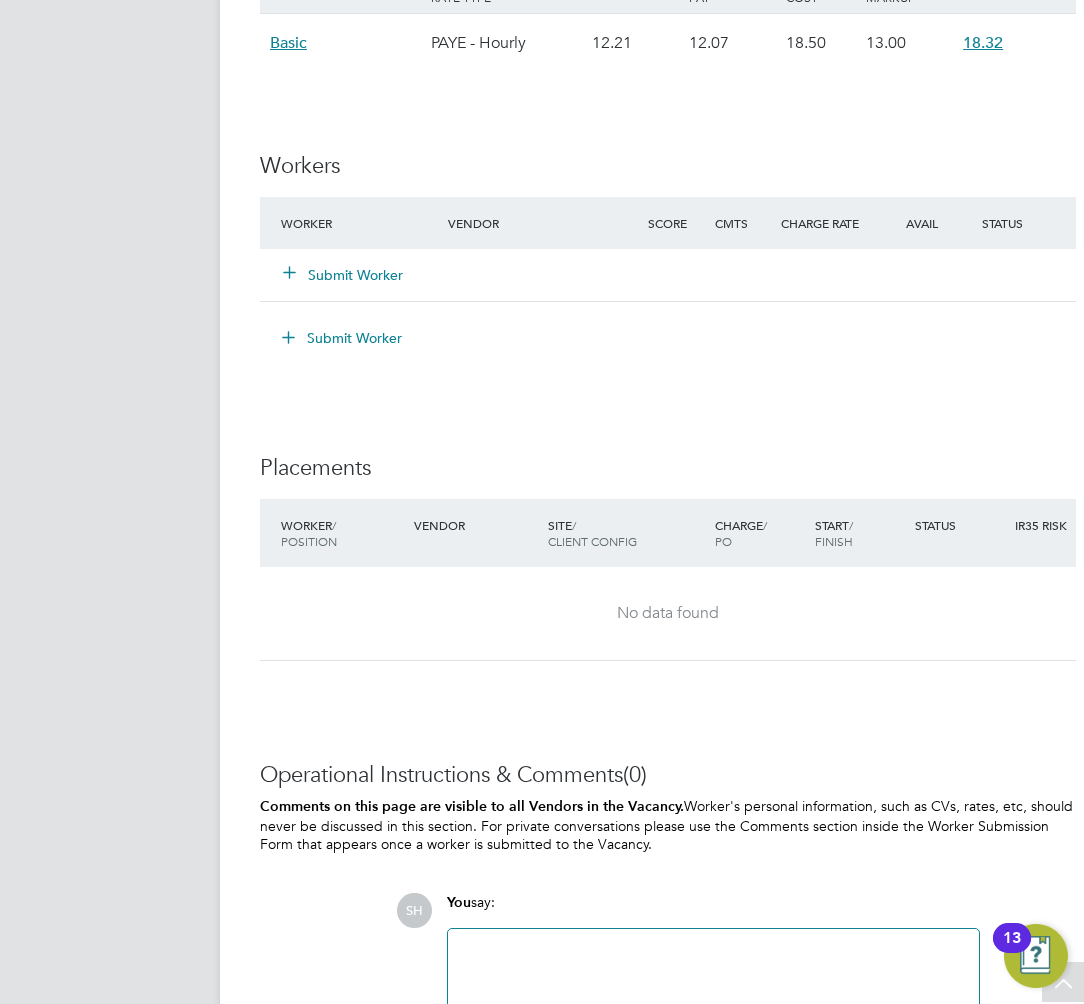 click on "Submit Worker" 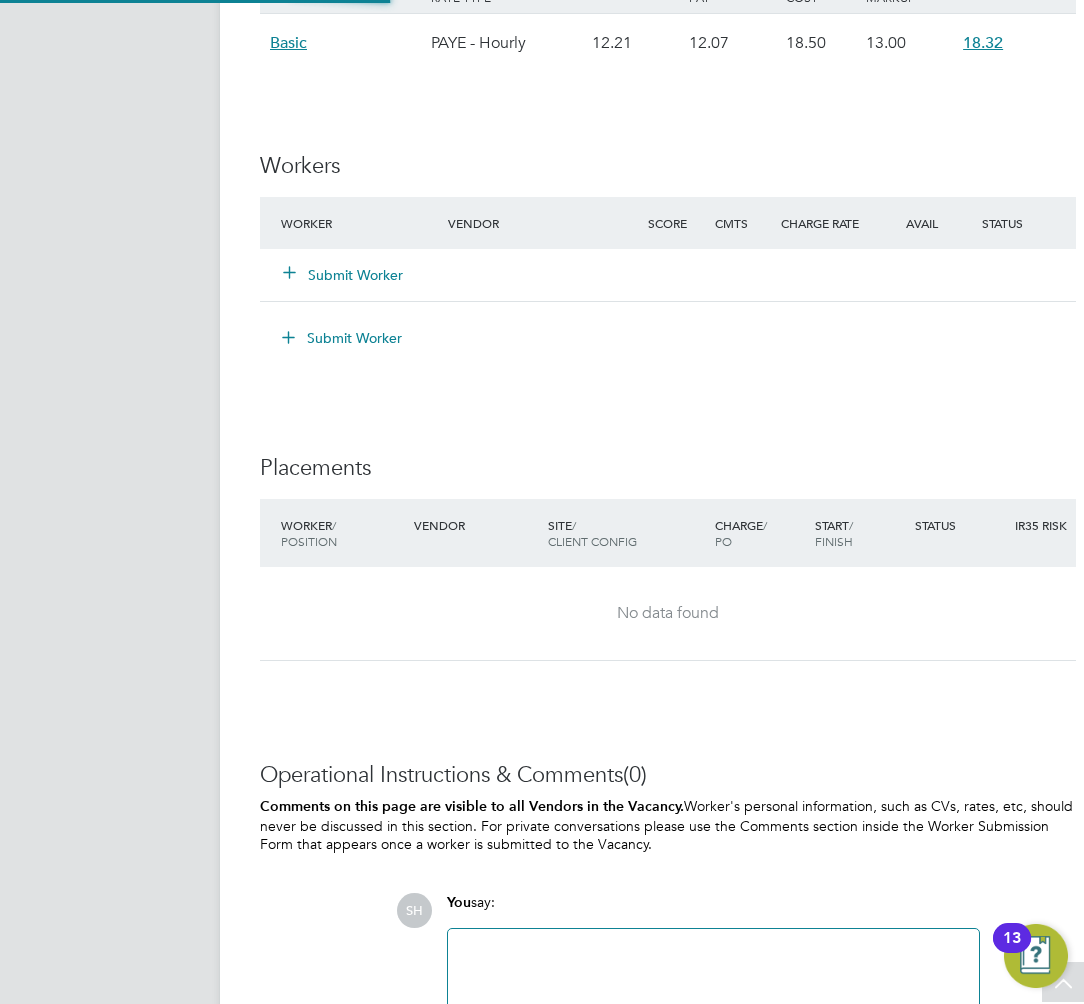 scroll, scrollTop: 9, scrollLeft: 9, axis: both 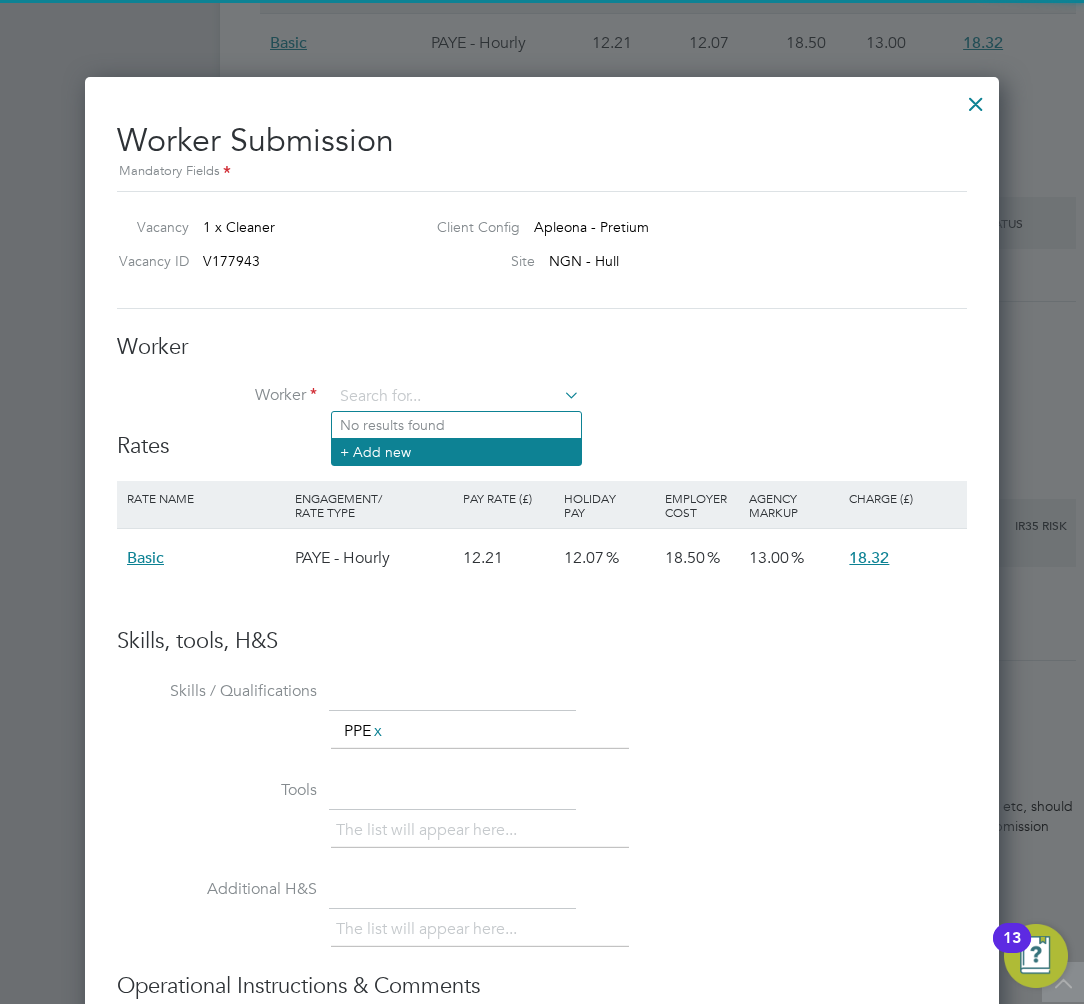 click on "+ Add new" 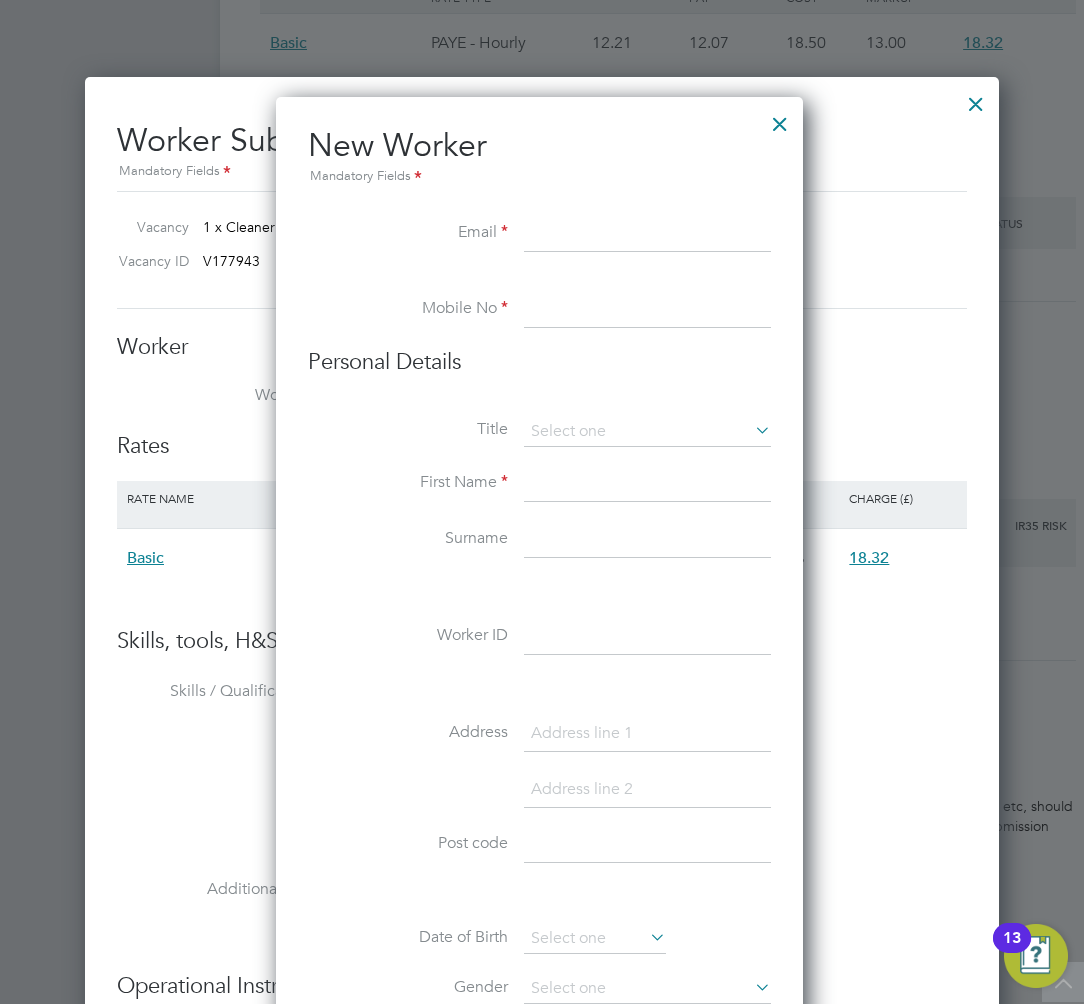 scroll 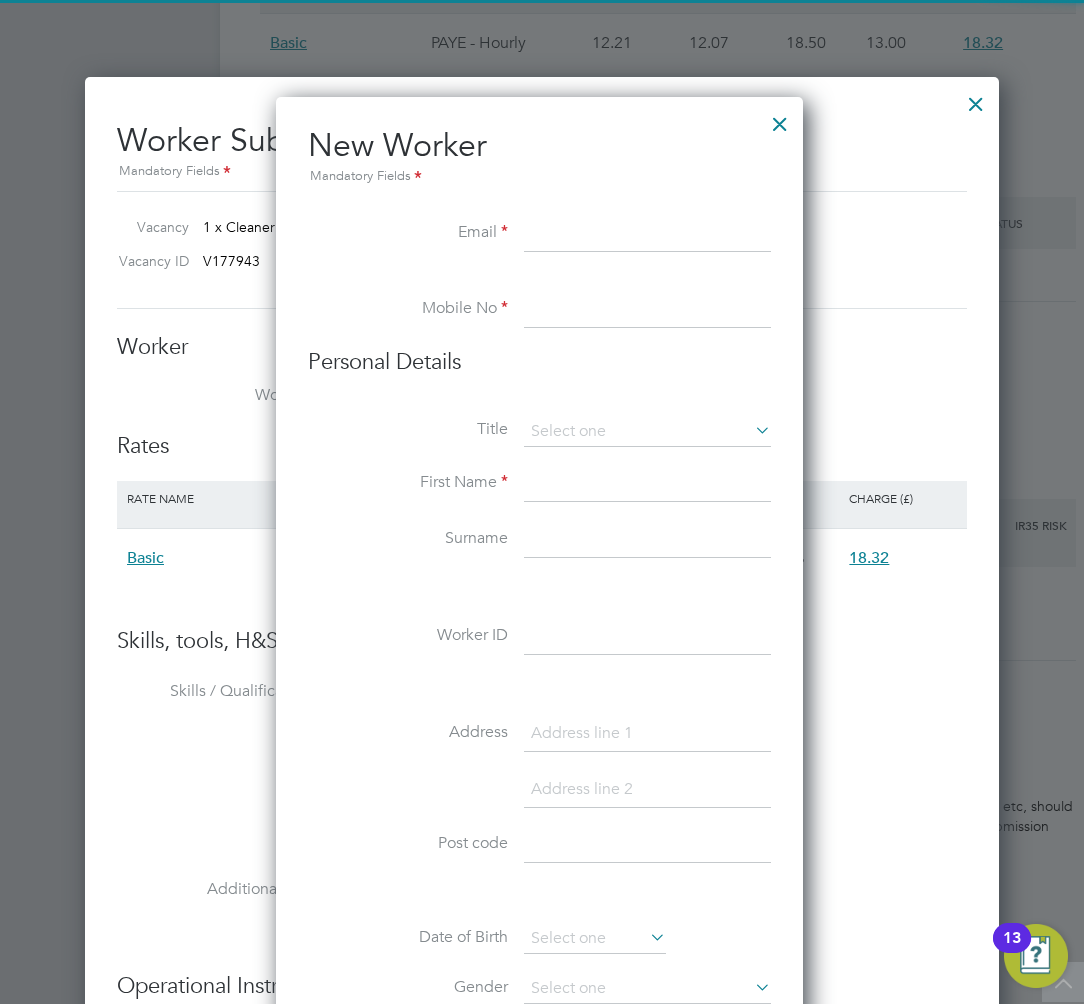 click at bounding box center [647, 234] 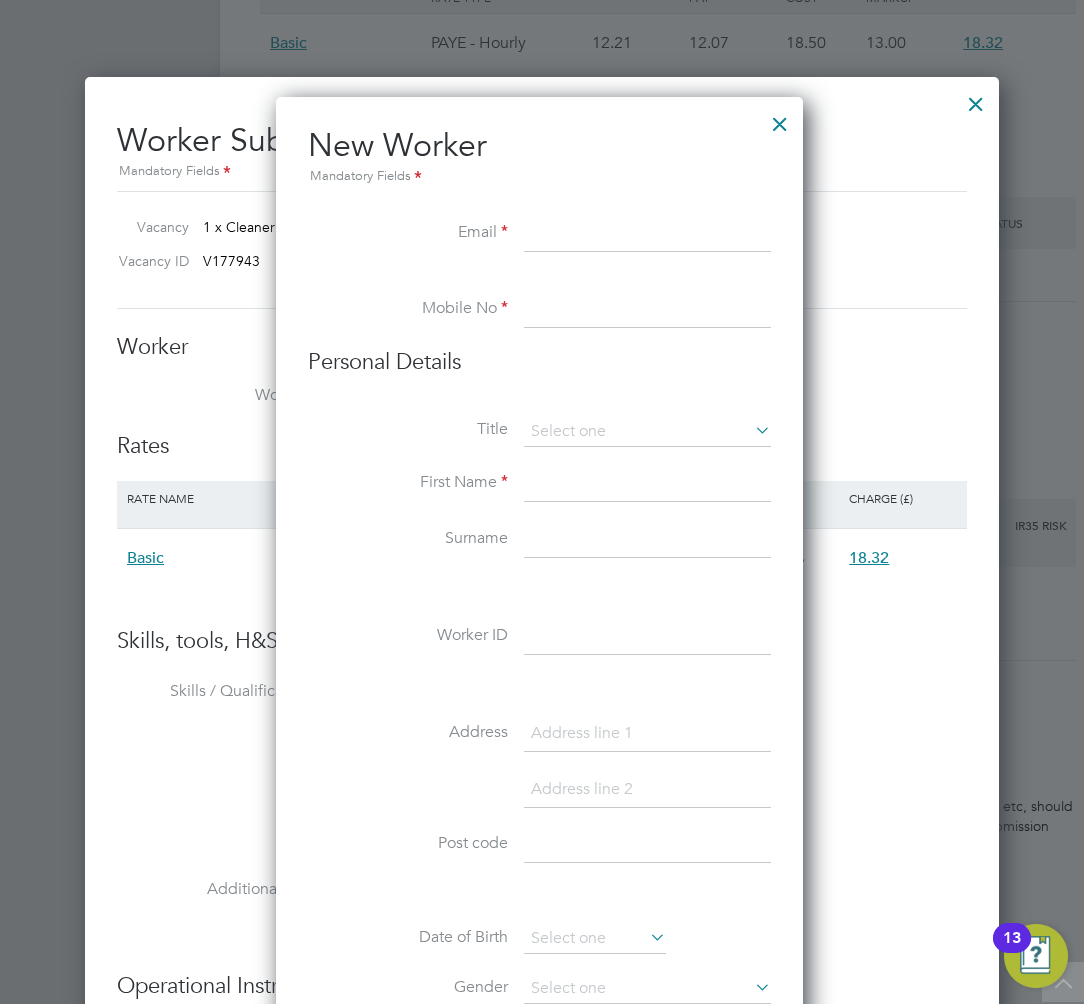 click at bounding box center [647, 234] 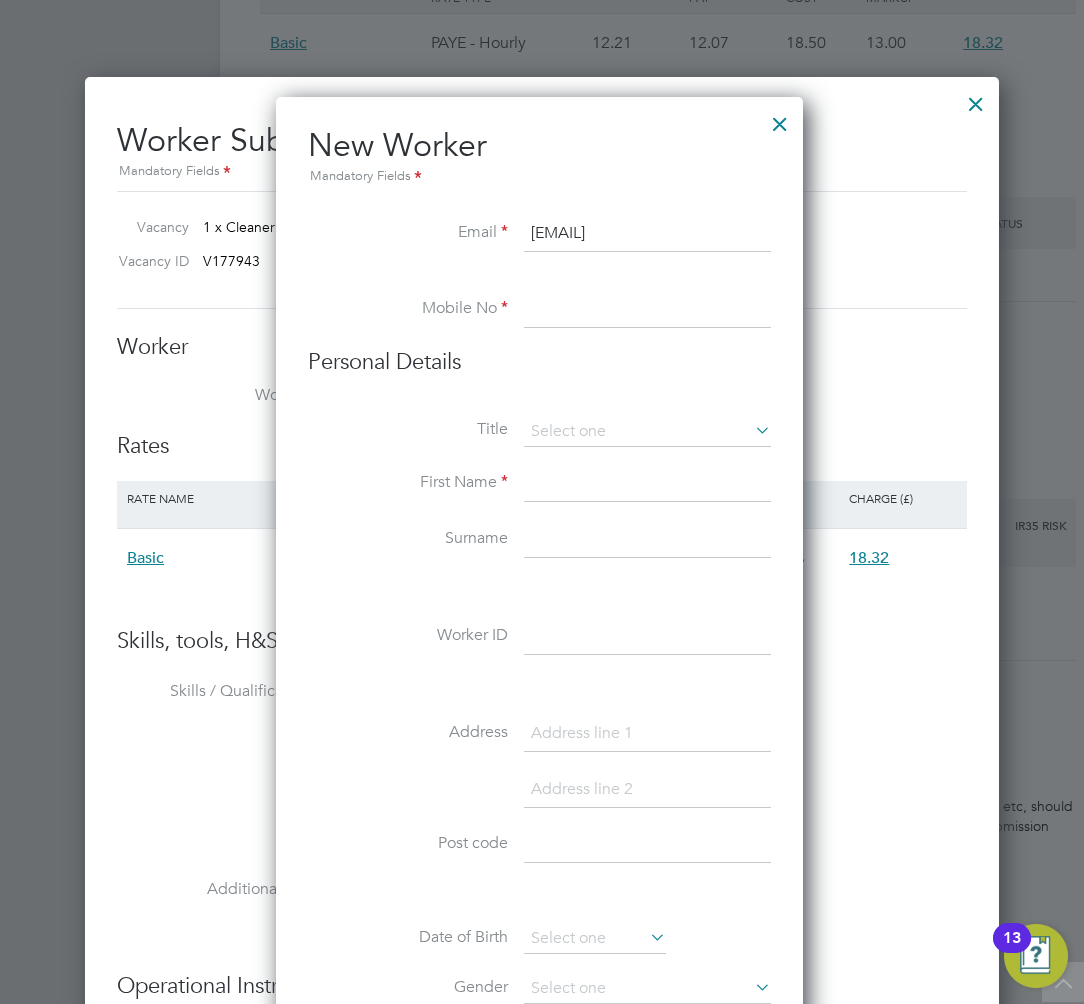 type on "rodelleibbitson147@gmail.com" 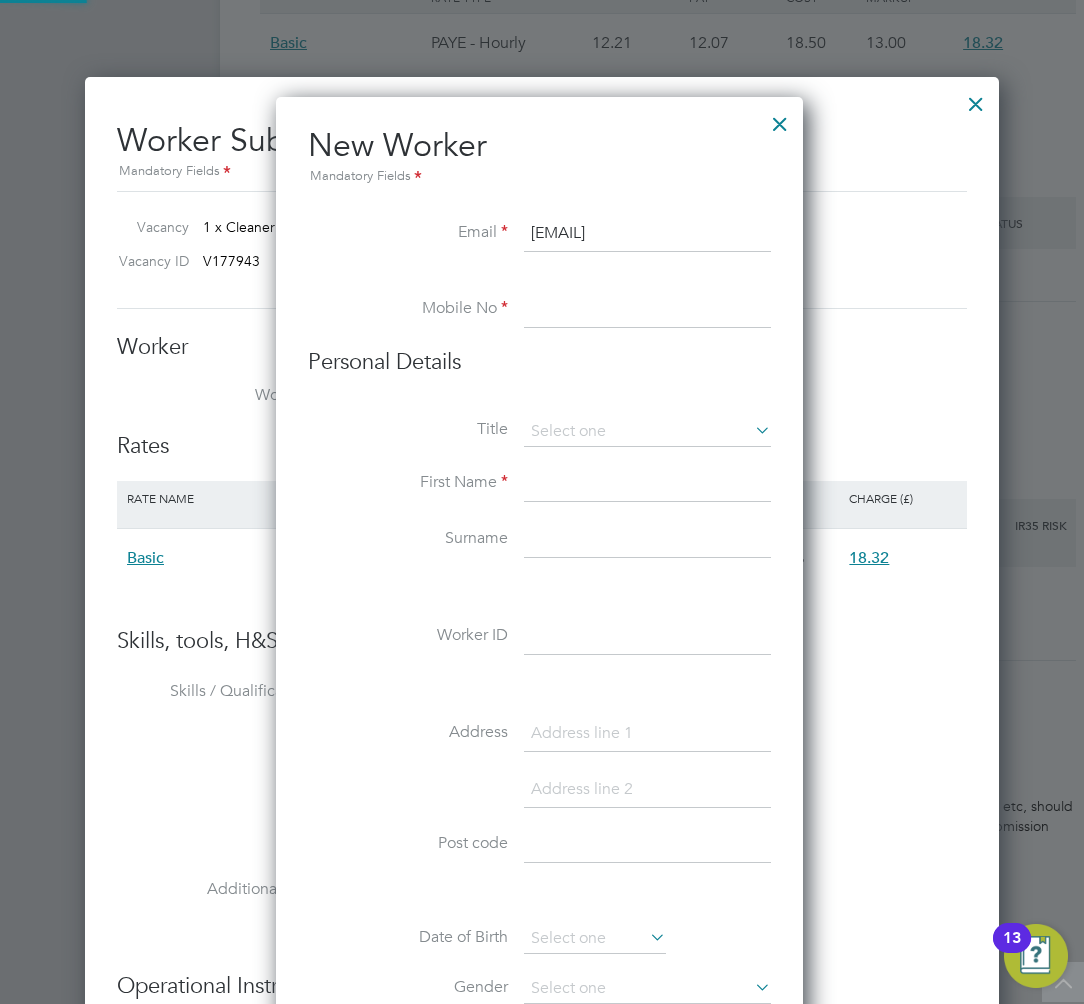 click on "Email   rodelleibbitson147@gmail.com" at bounding box center (539, 244) 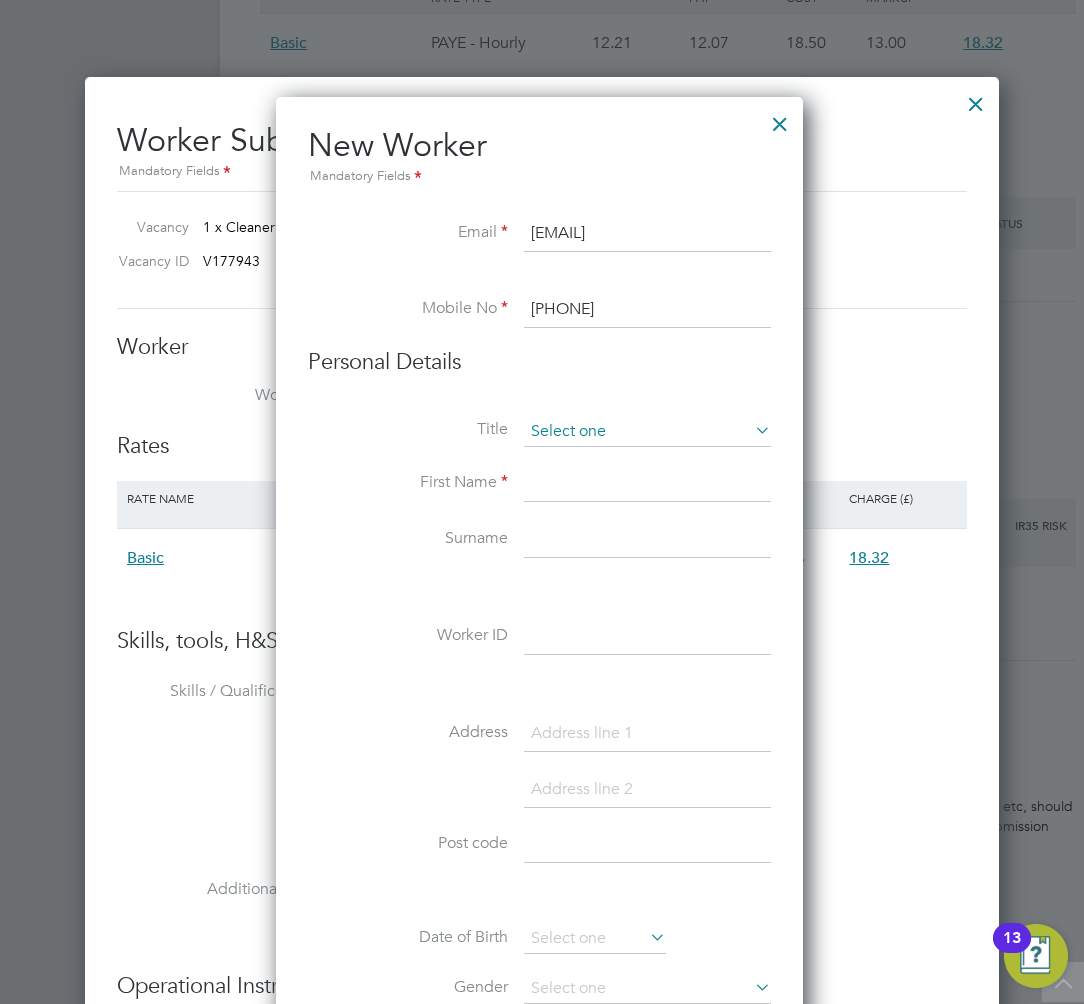 type on "07526814262" 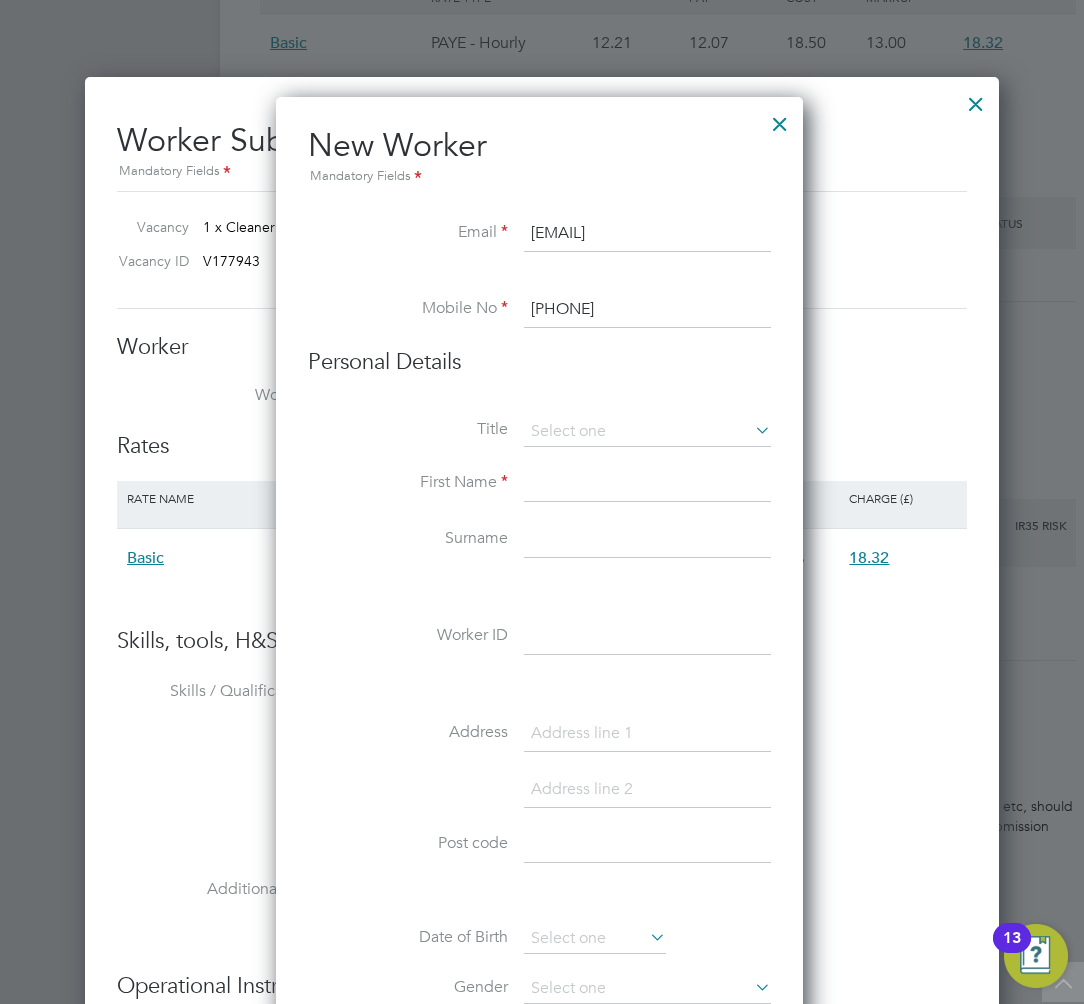 click on "Ms" 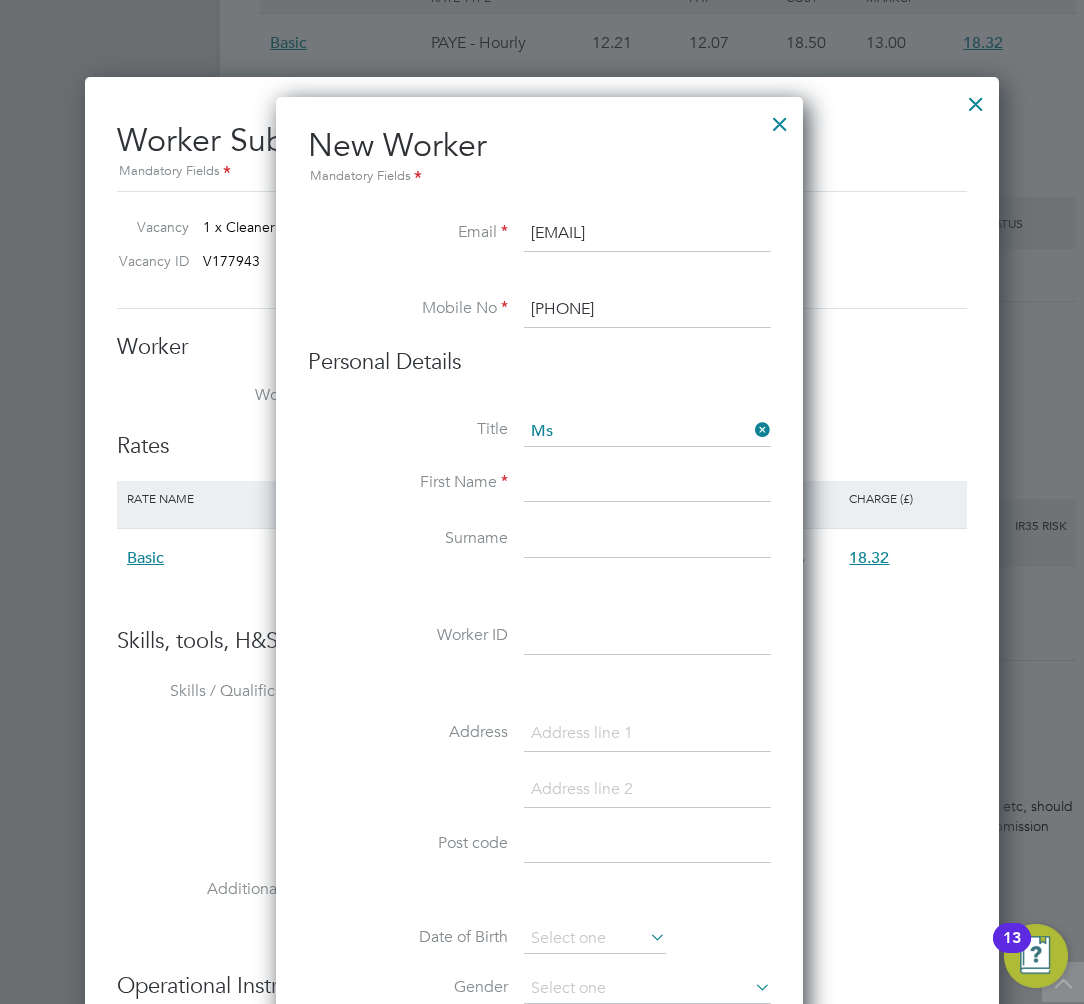 click at bounding box center [647, 485] 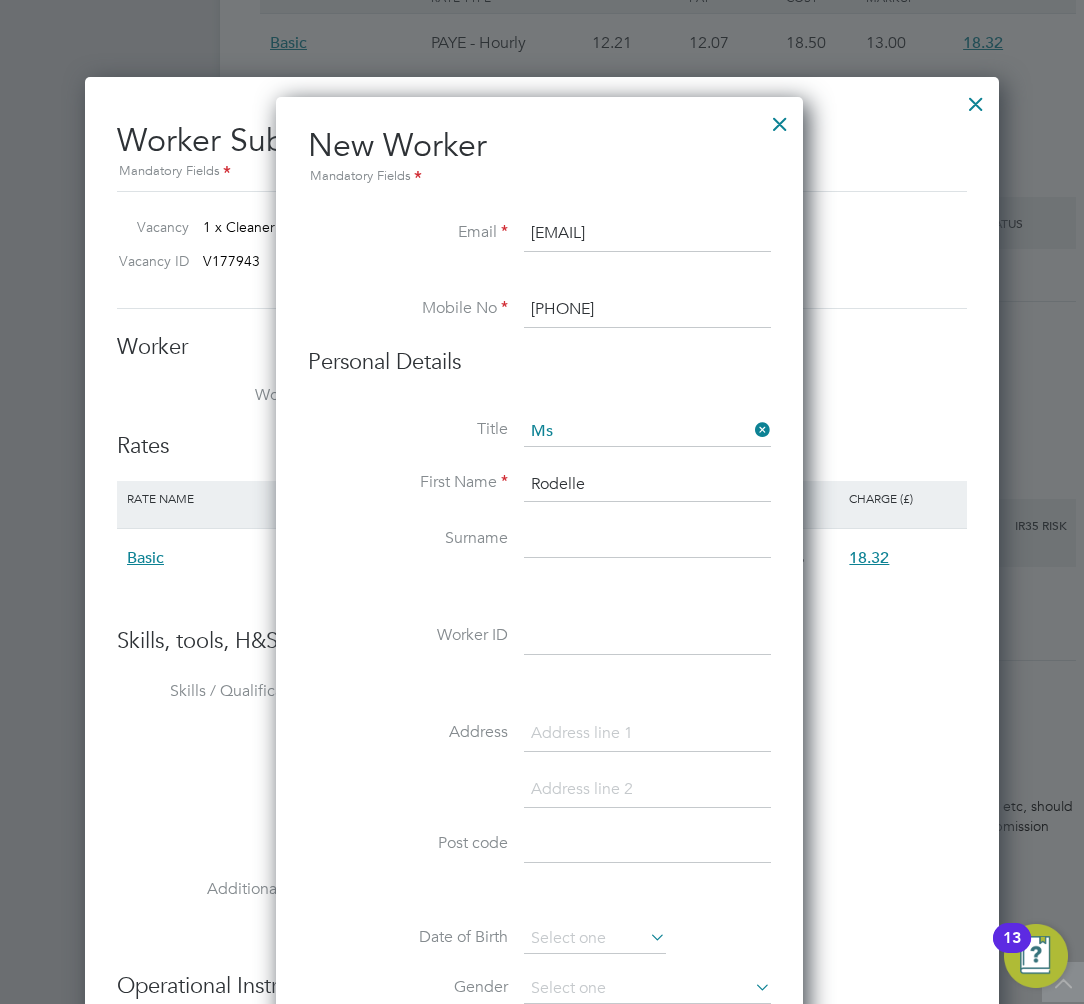 type on "Rodelle" 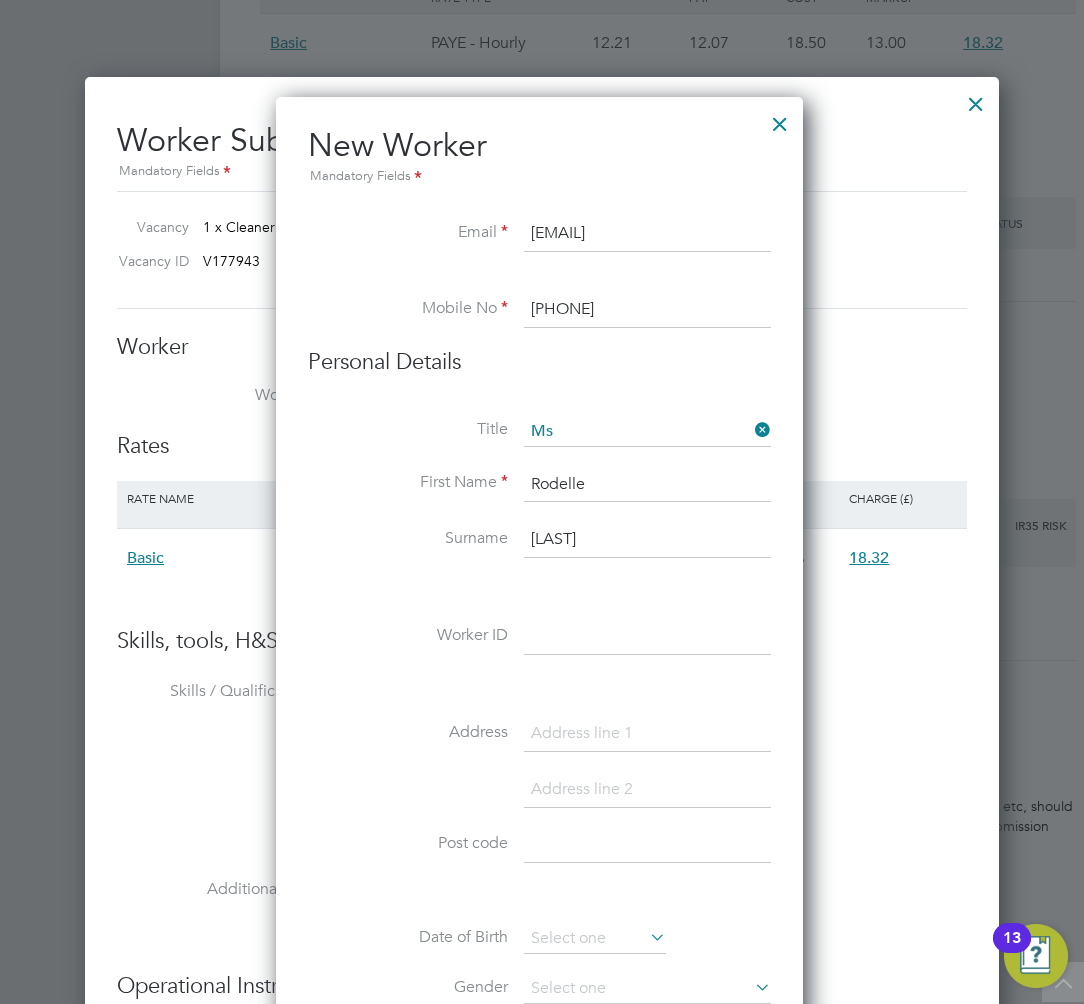 type on "Mann" 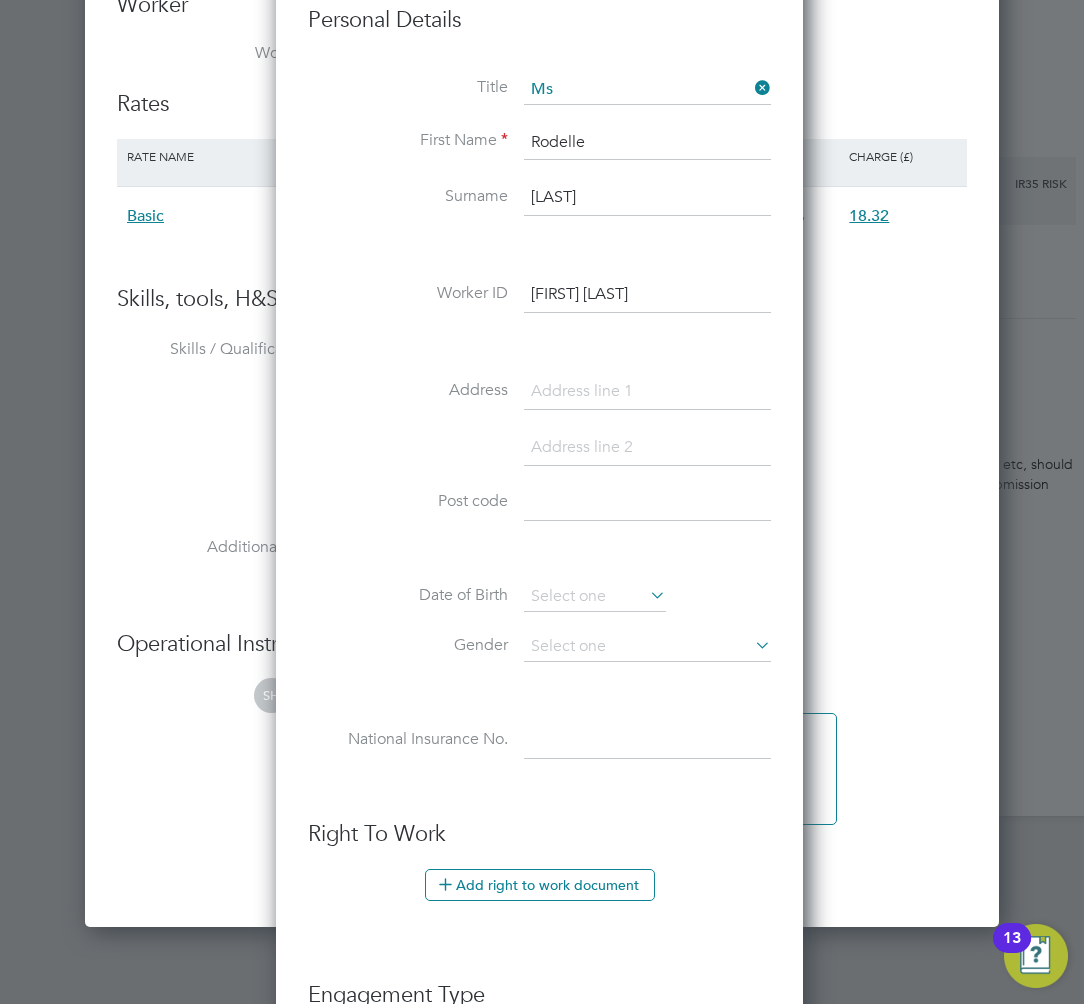 scroll, scrollTop: 2266, scrollLeft: 0, axis: vertical 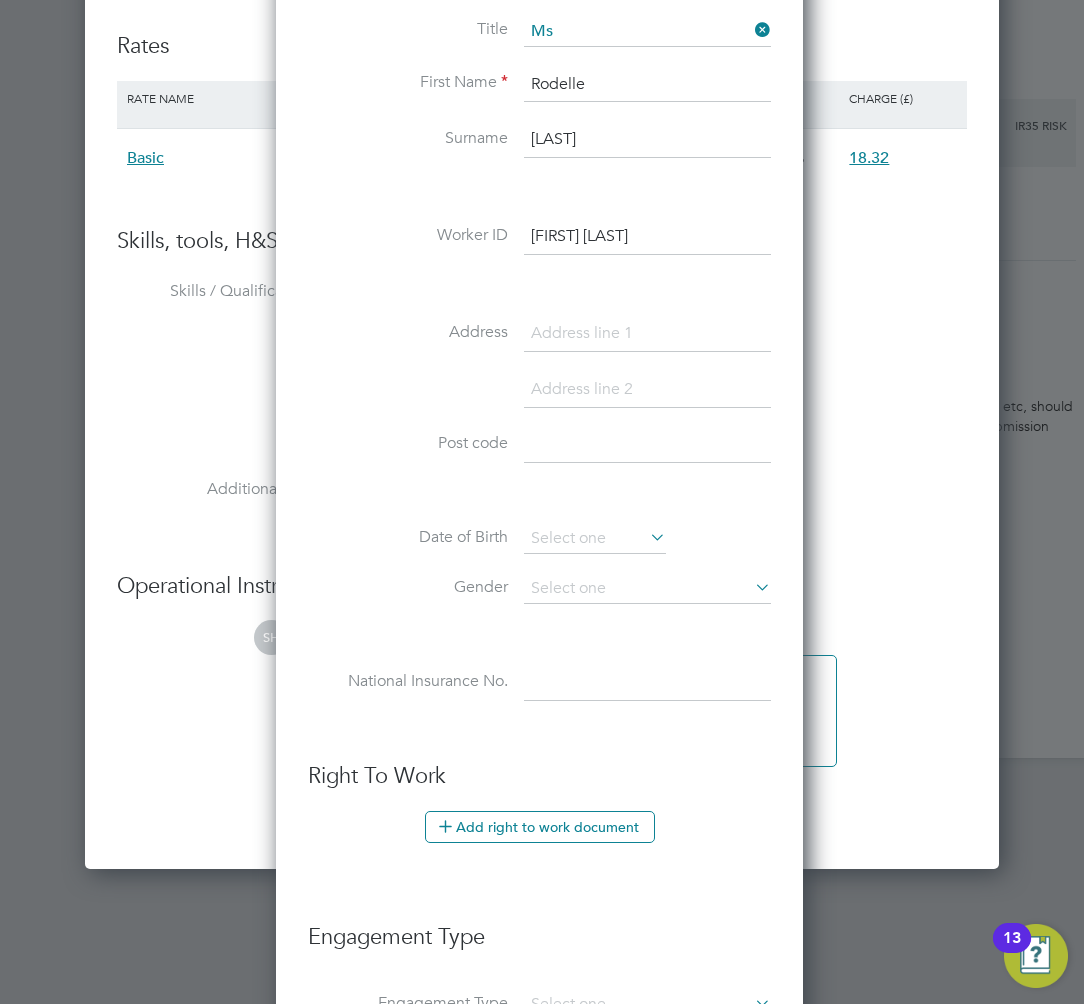 type on "[FIRST] [LAST]" 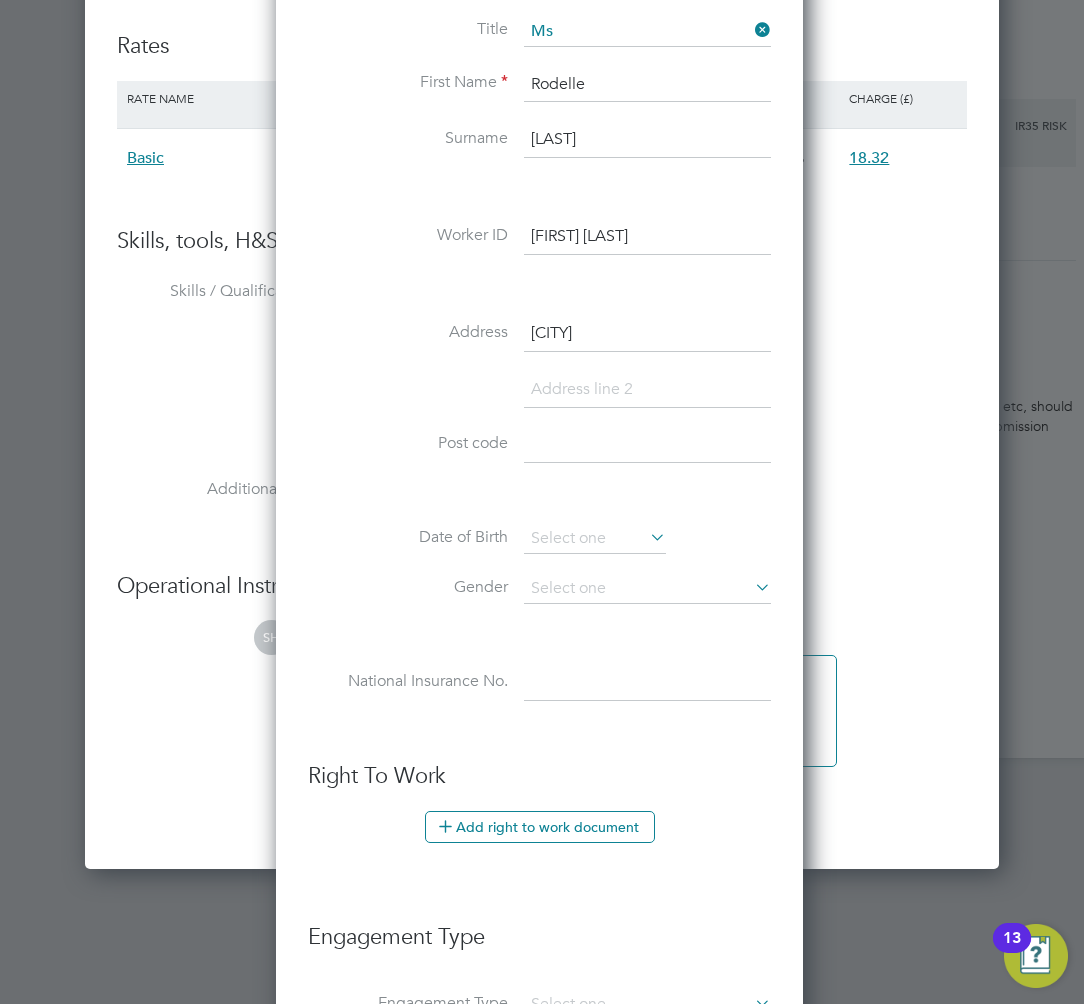type on "Hull" 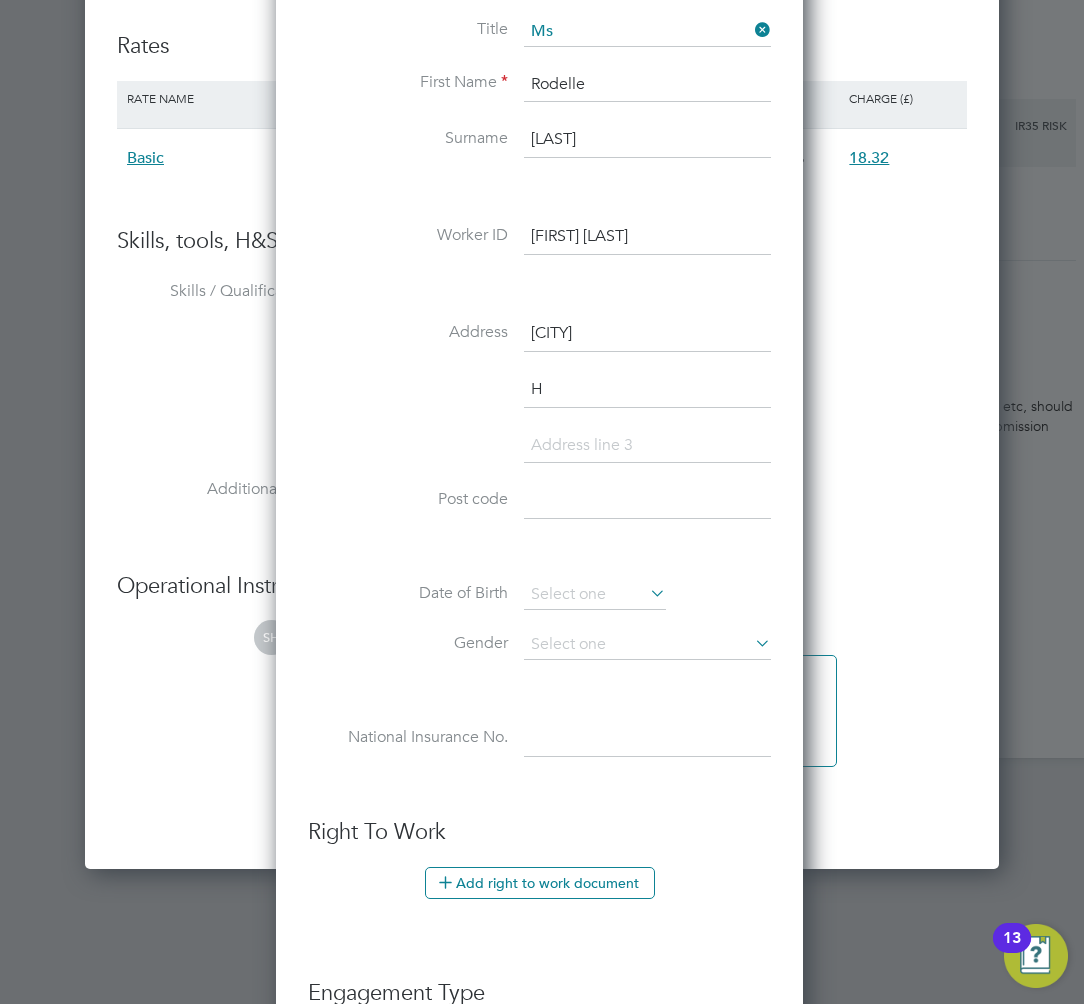 scroll, scrollTop: 10, scrollLeft: 10, axis: both 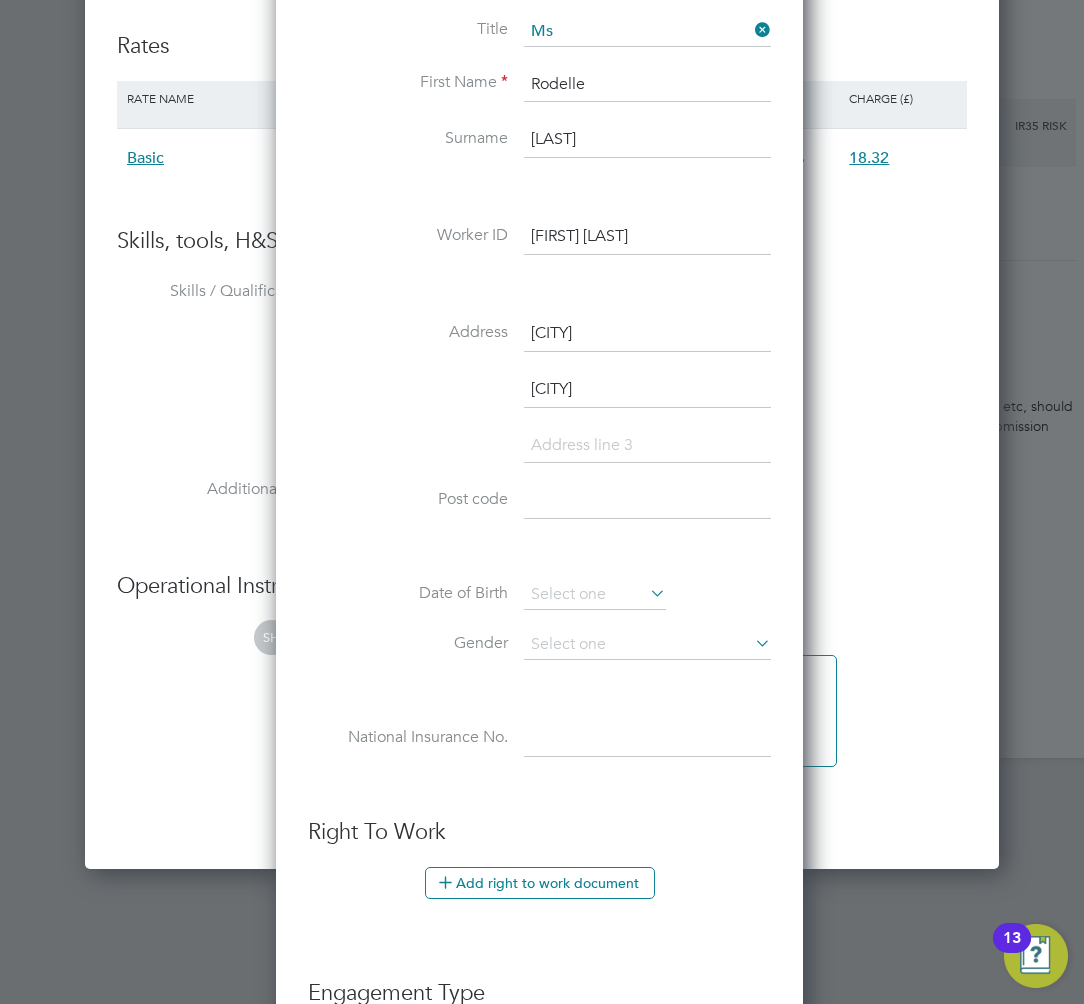 type on "Hull" 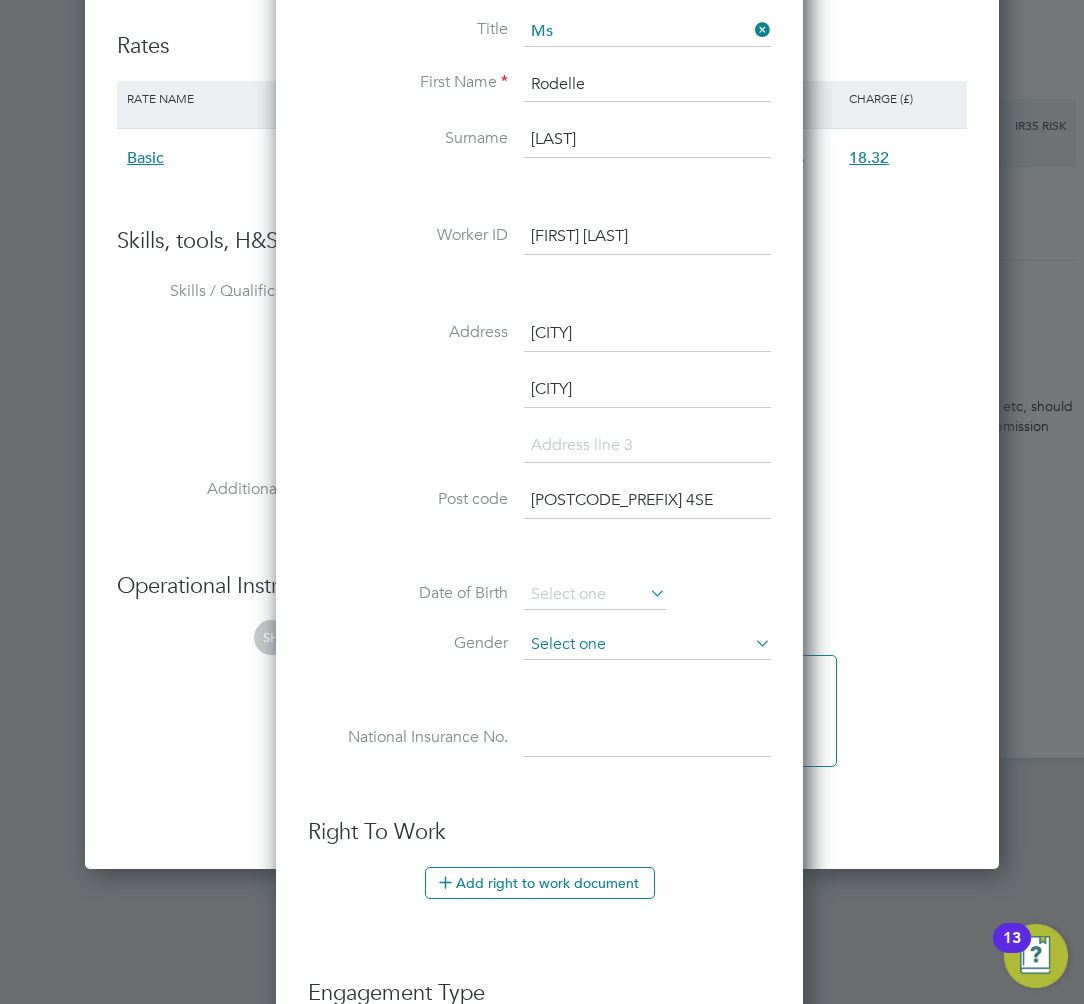 type on "HU7 4SE" 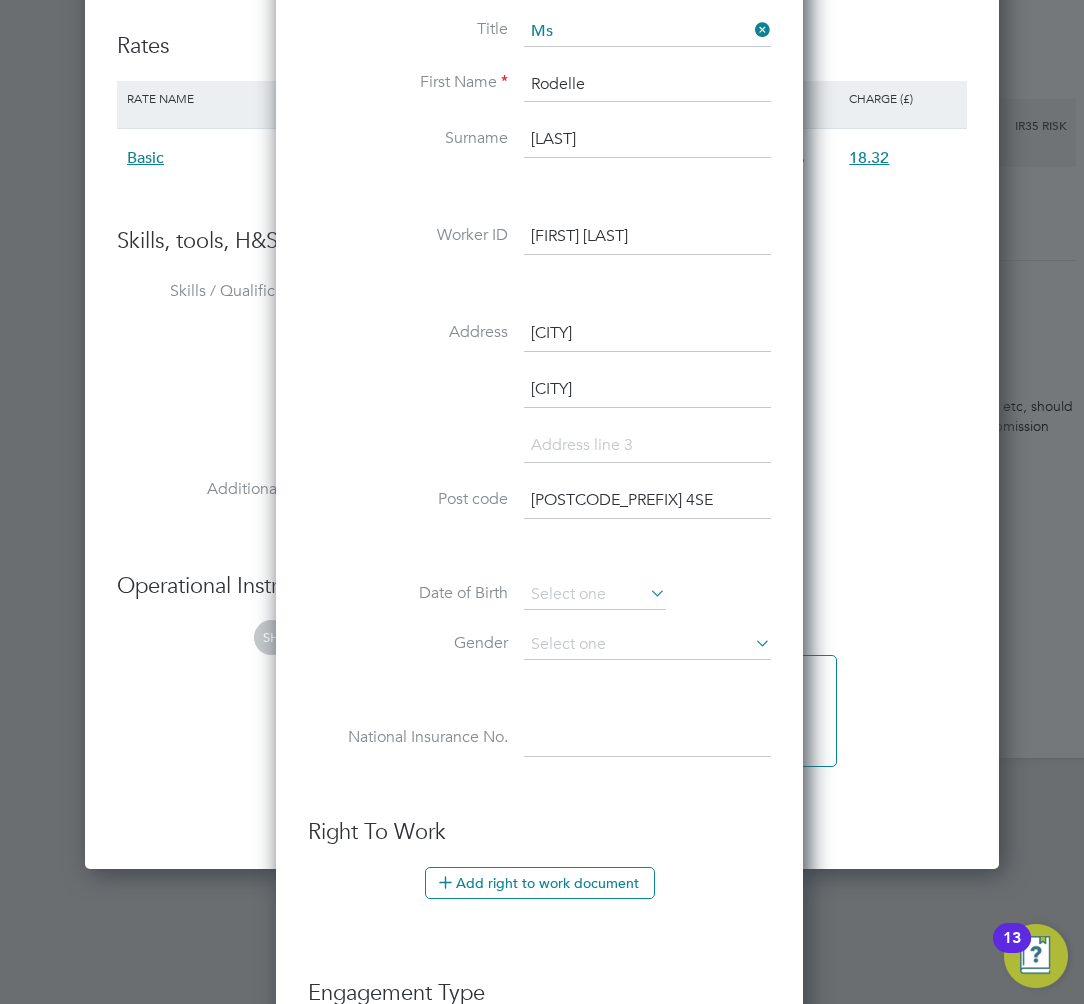 click on "Female" 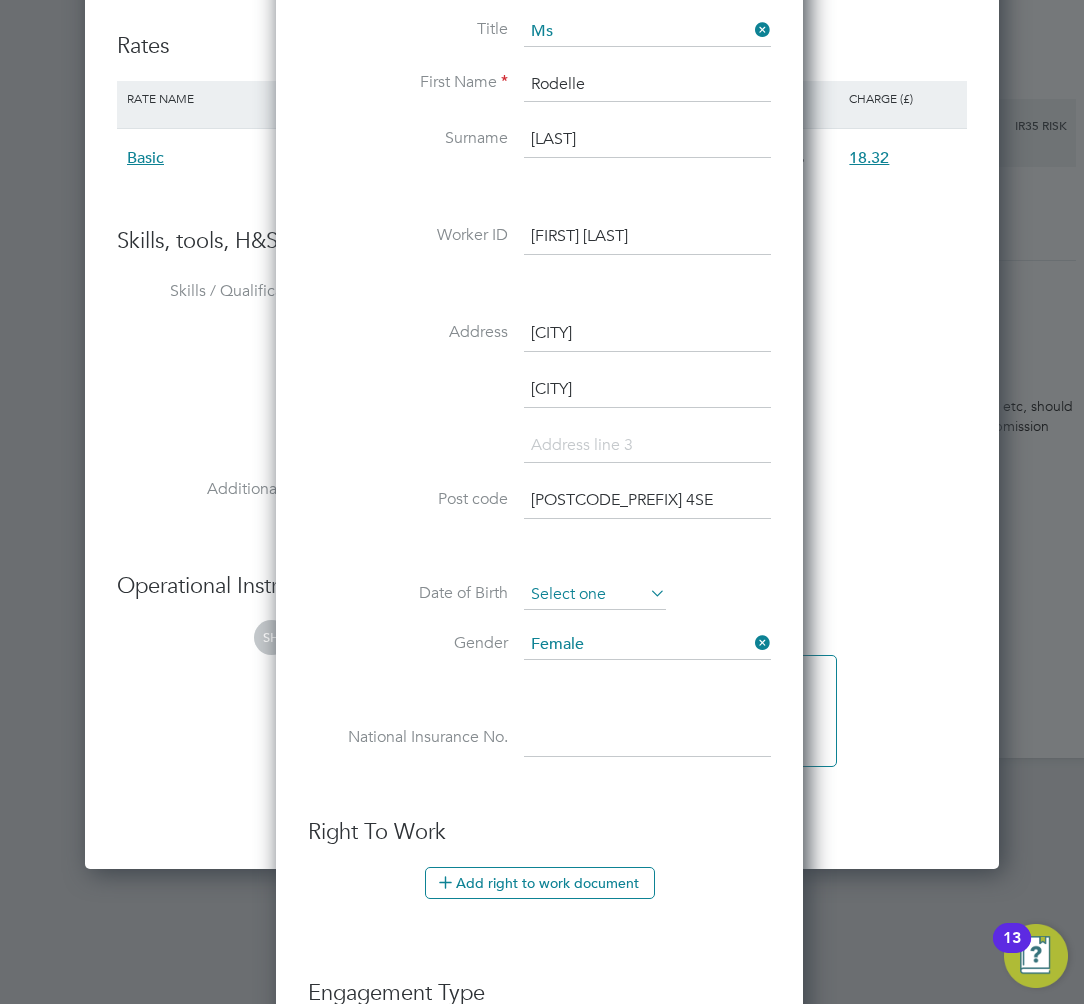 click at bounding box center [595, 595] 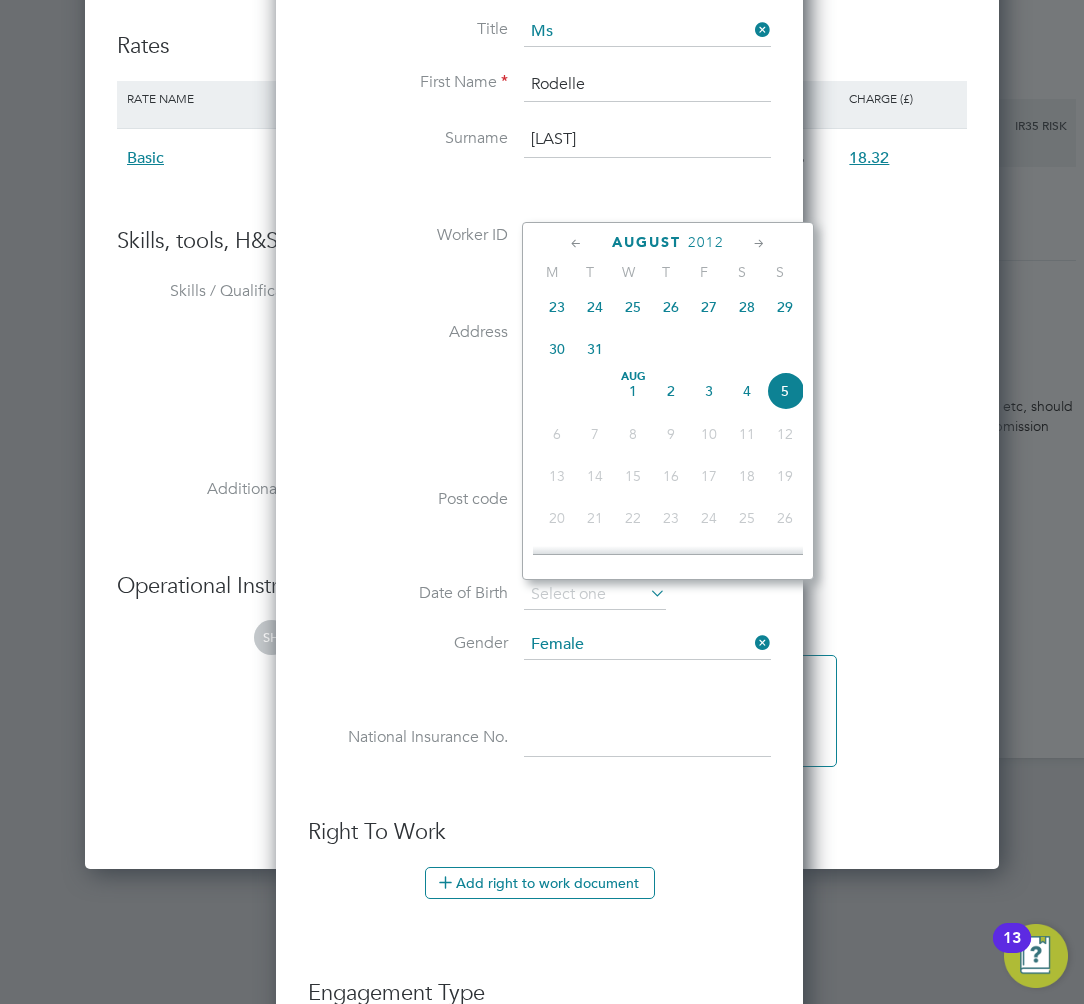 click on "2012" 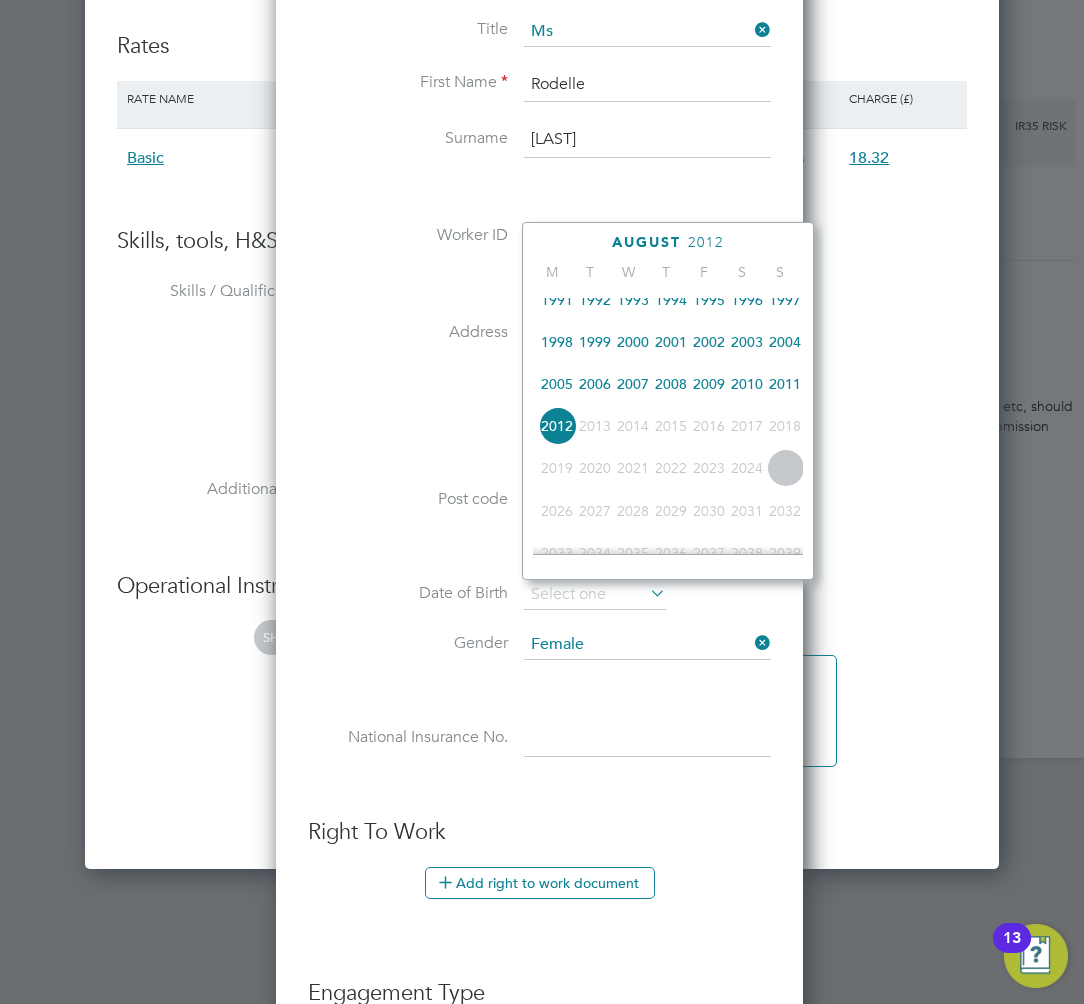 scroll, scrollTop: 257, scrollLeft: 0, axis: vertical 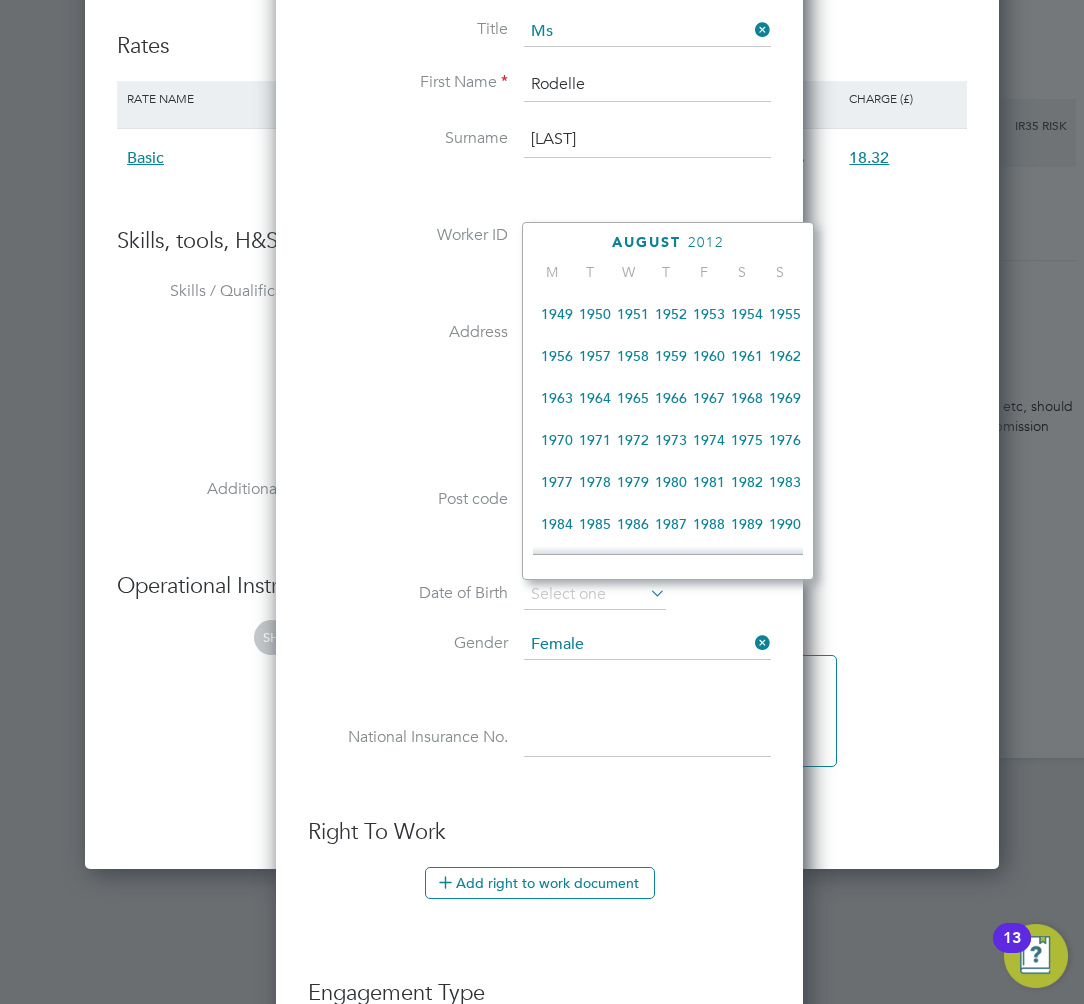 click on "1979" 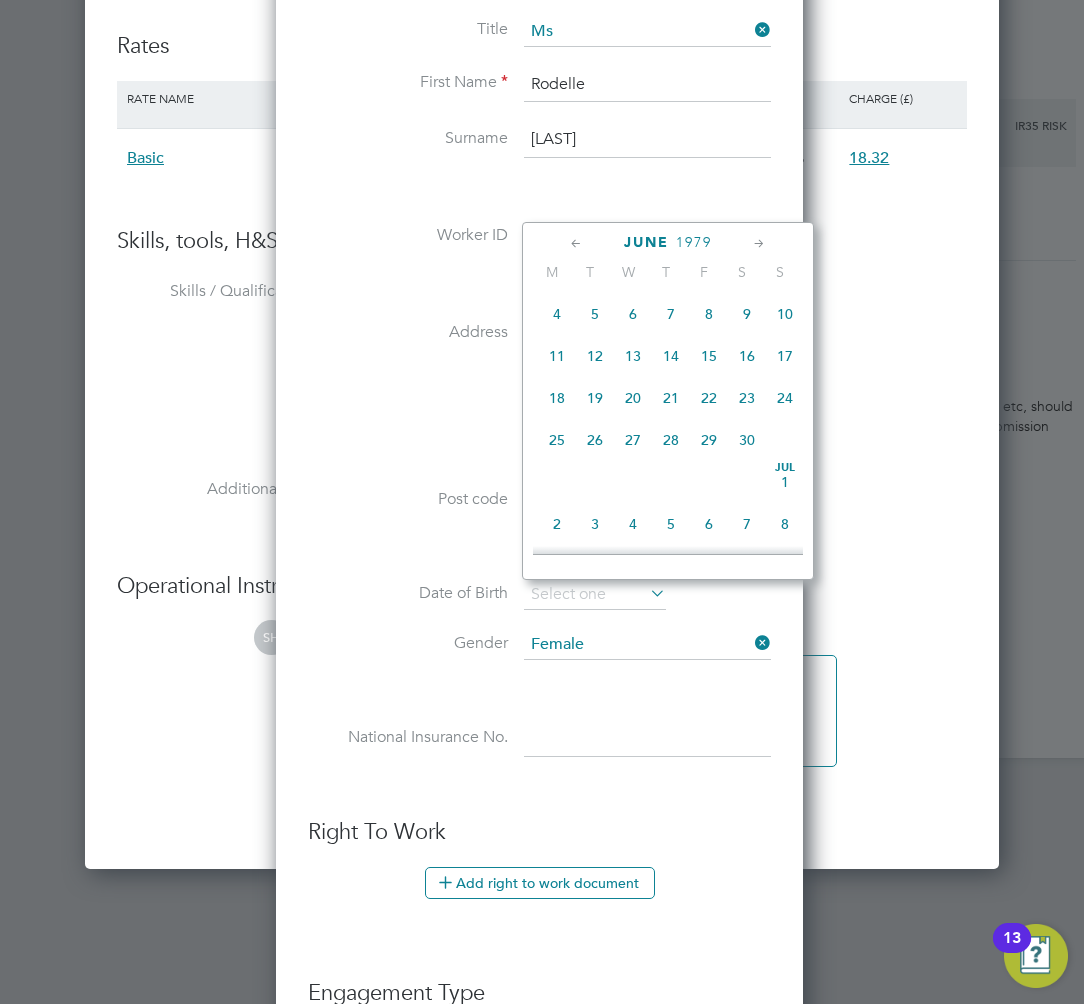 click on "22" 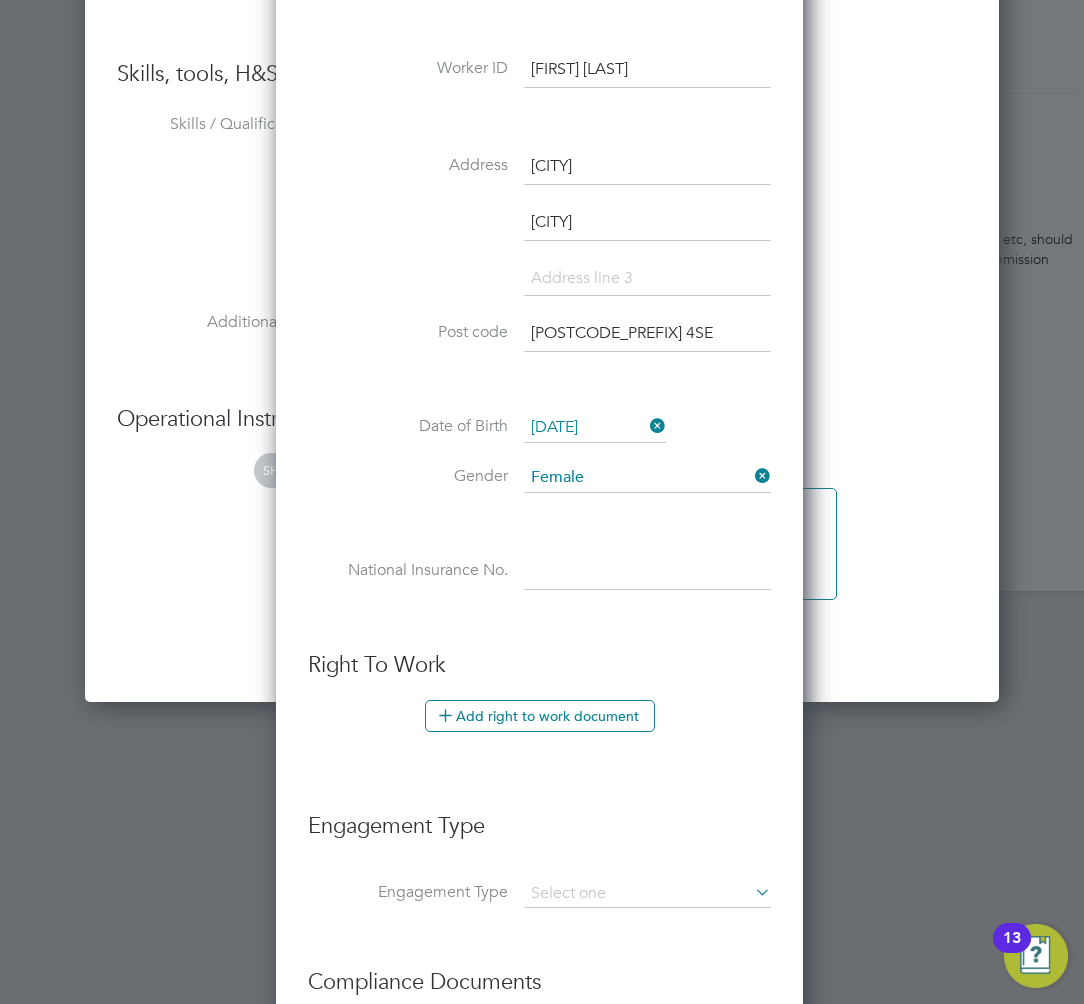 scroll, scrollTop: 2718, scrollLeft: 0, axis: vertical 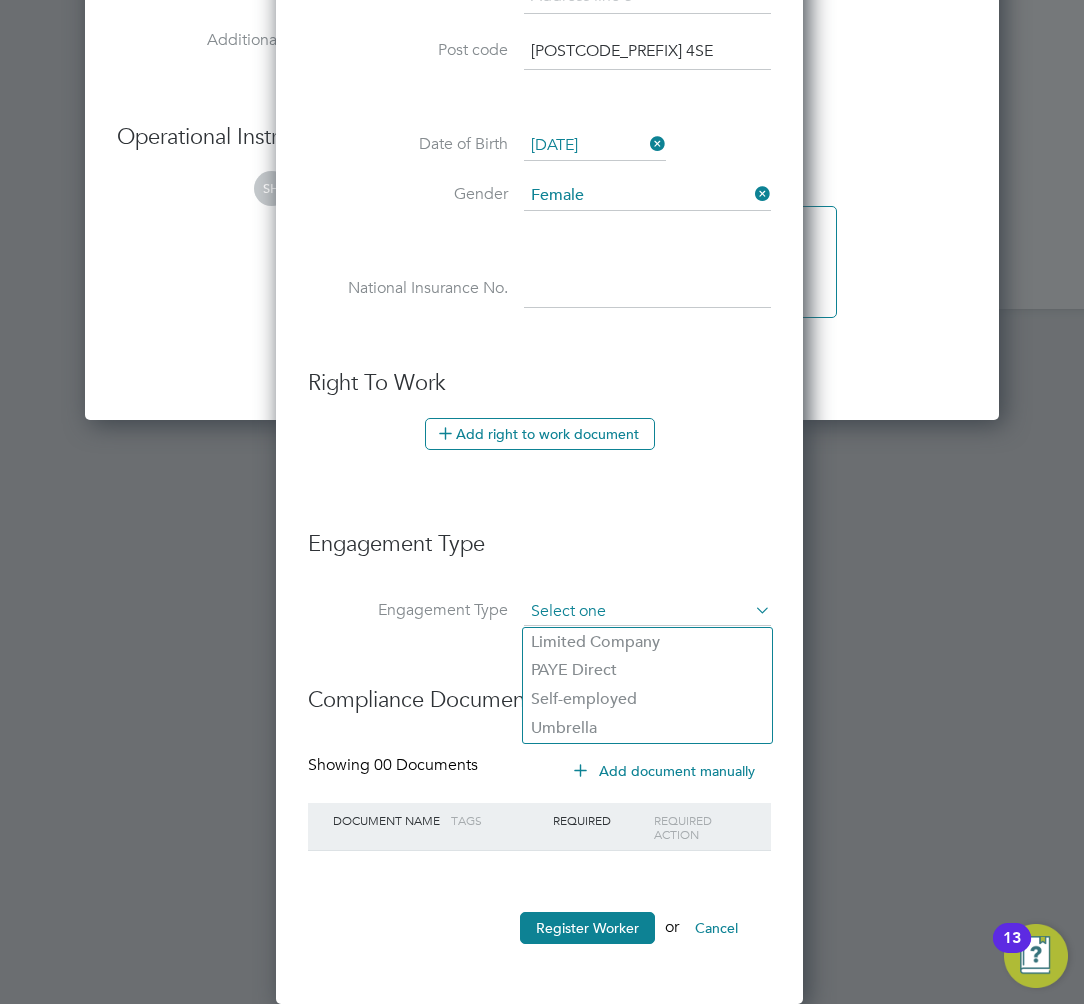 click at bounding box center [647, 612] 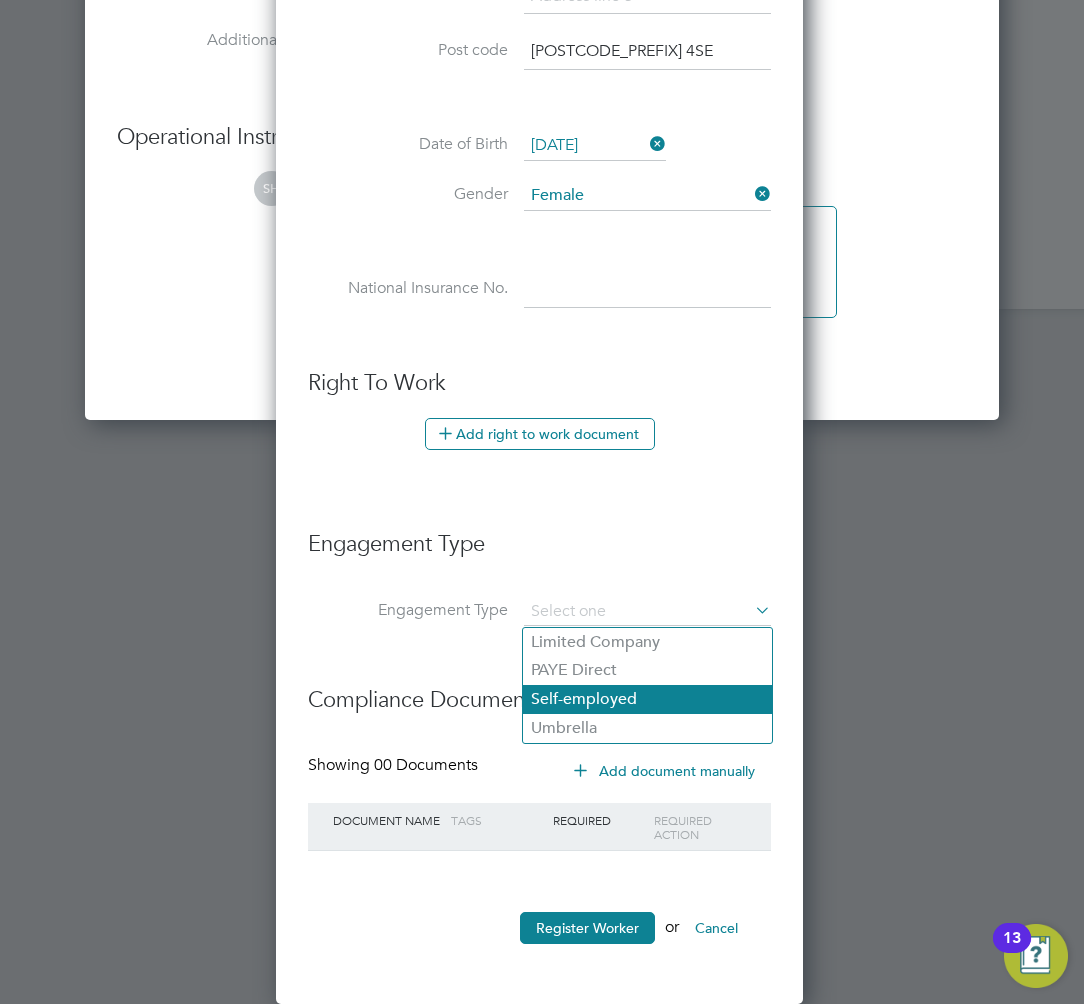 click on "Self-employed" 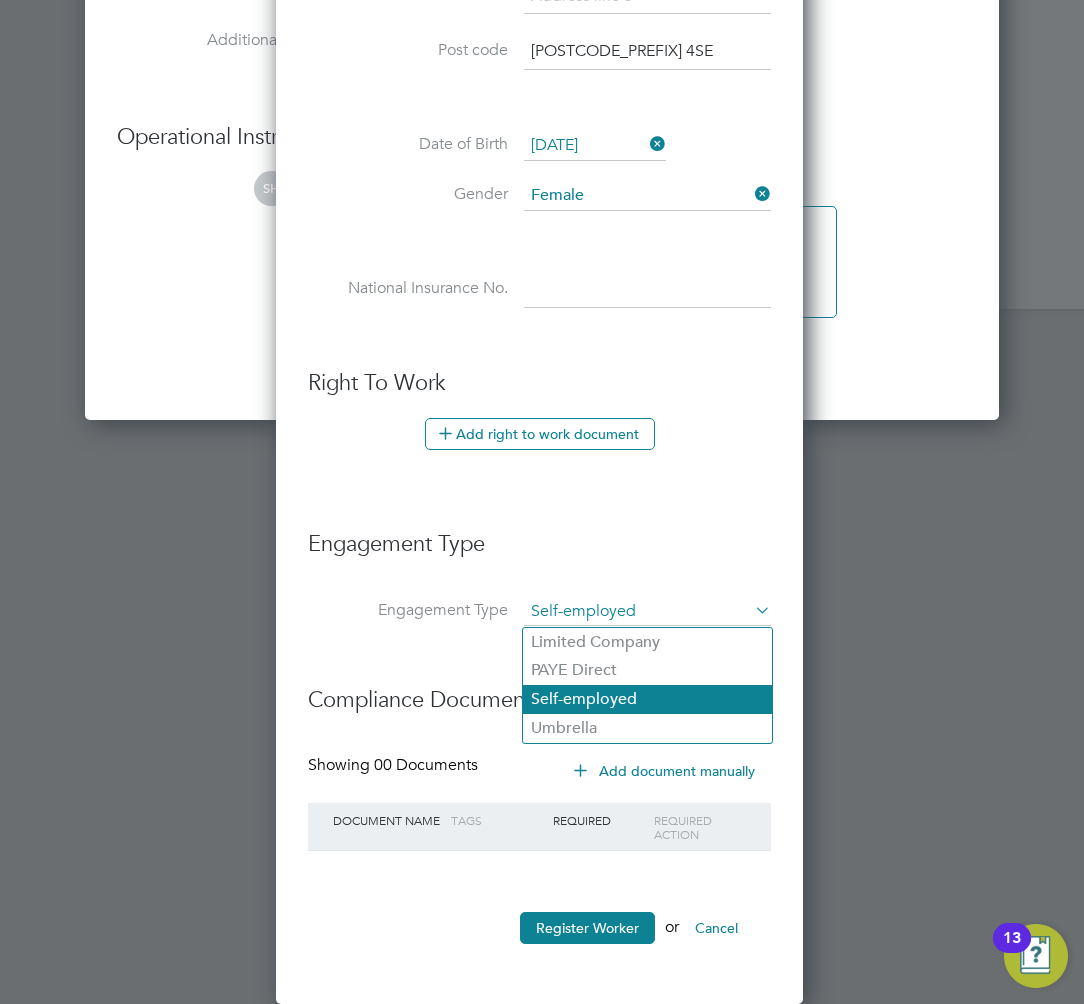 scroll, scrollTop: 10, scrollLeft: 10, axis: both 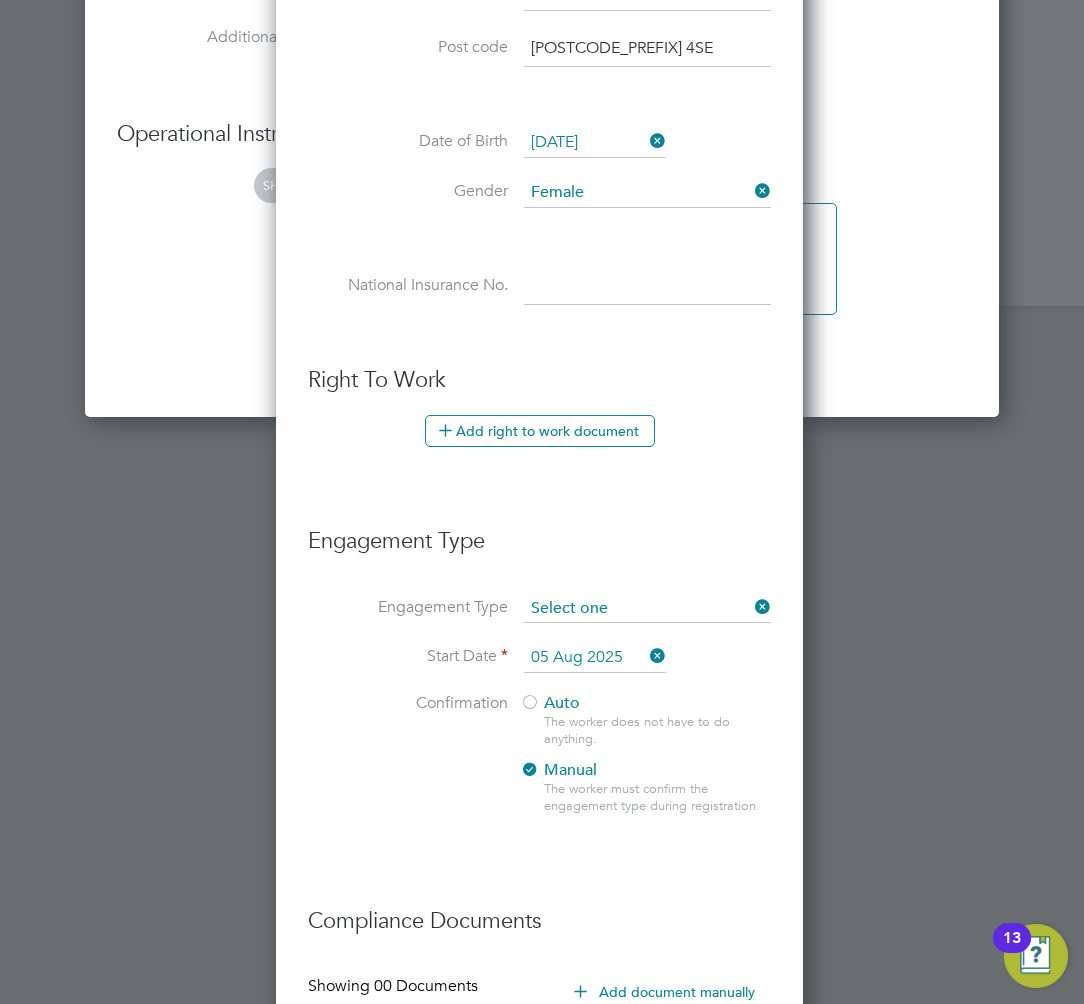 click at bounding box center [647, 609] 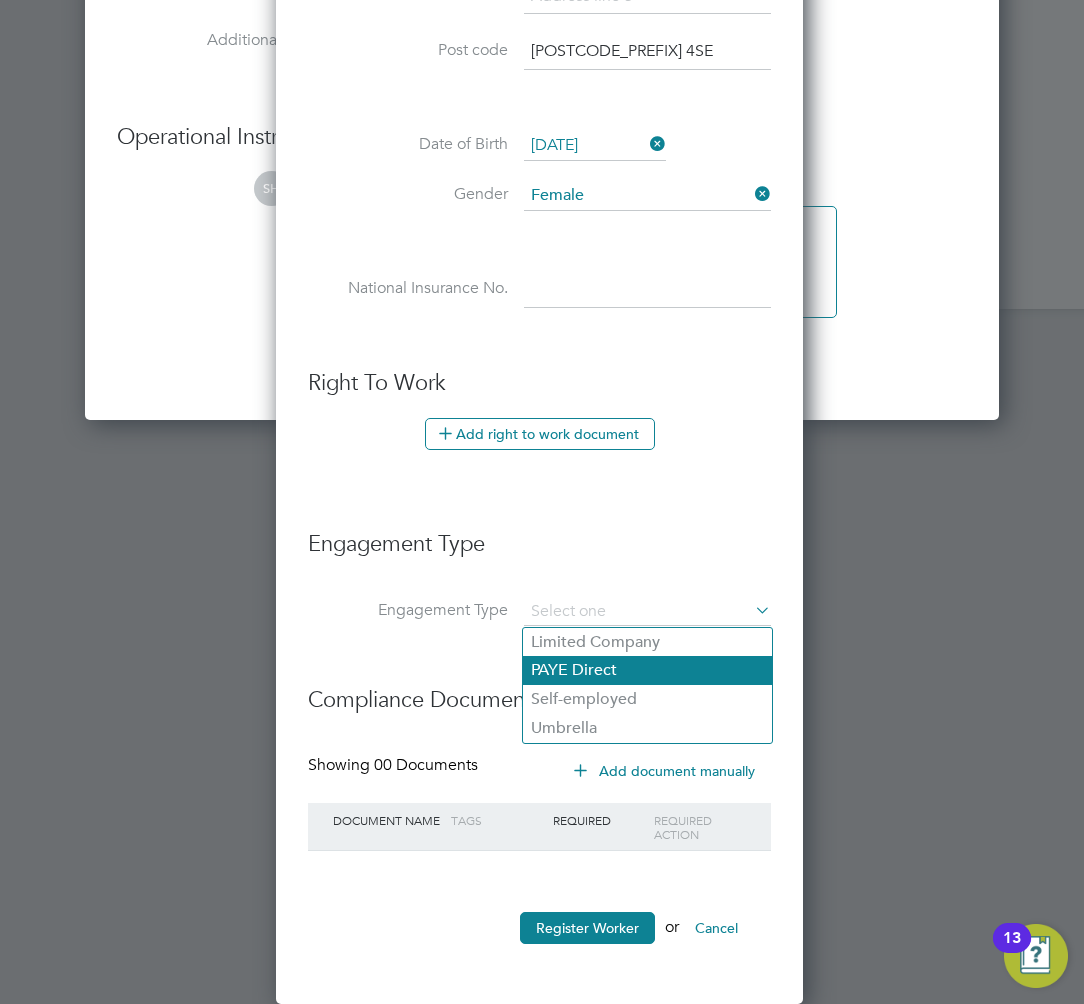 click on "PAYE Direct" 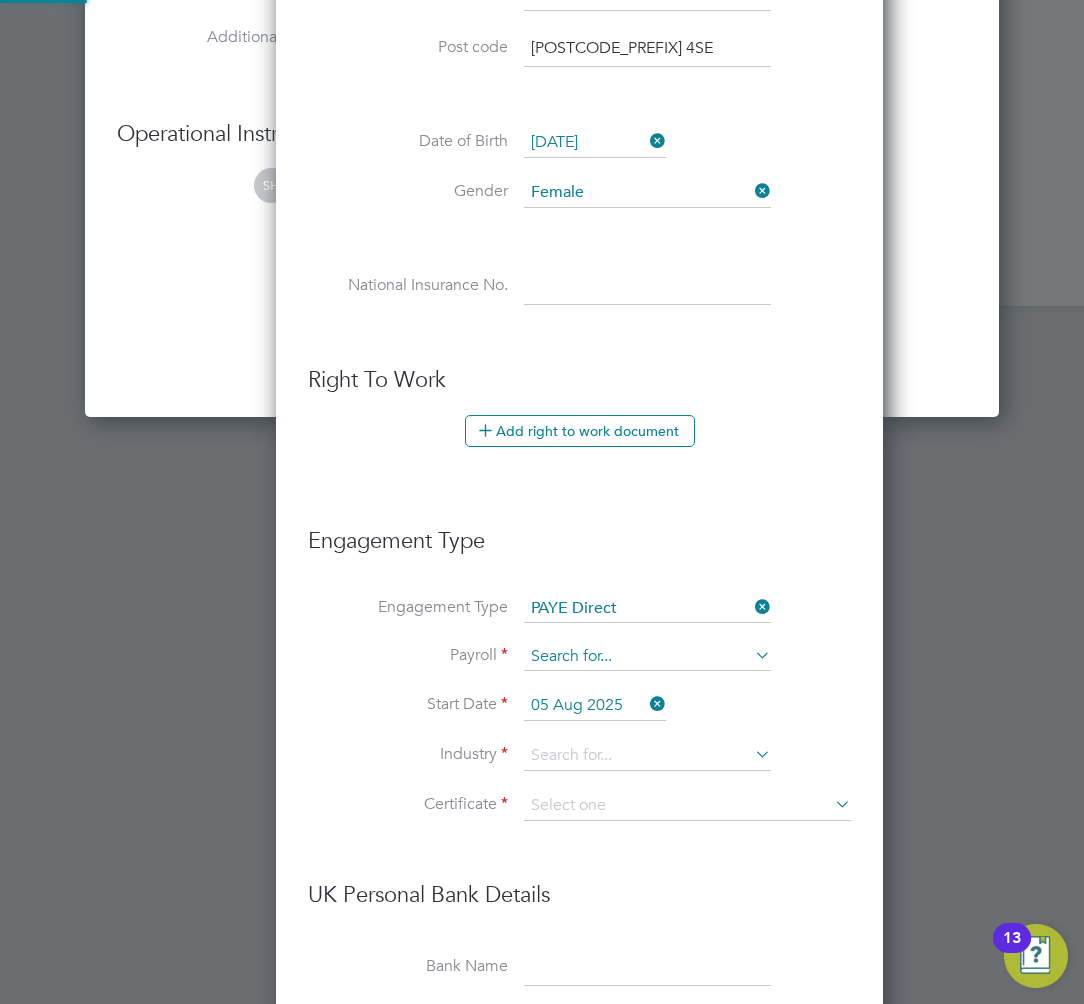 scroll, scrollTop: 10, scrollLeft: 10, axis: both 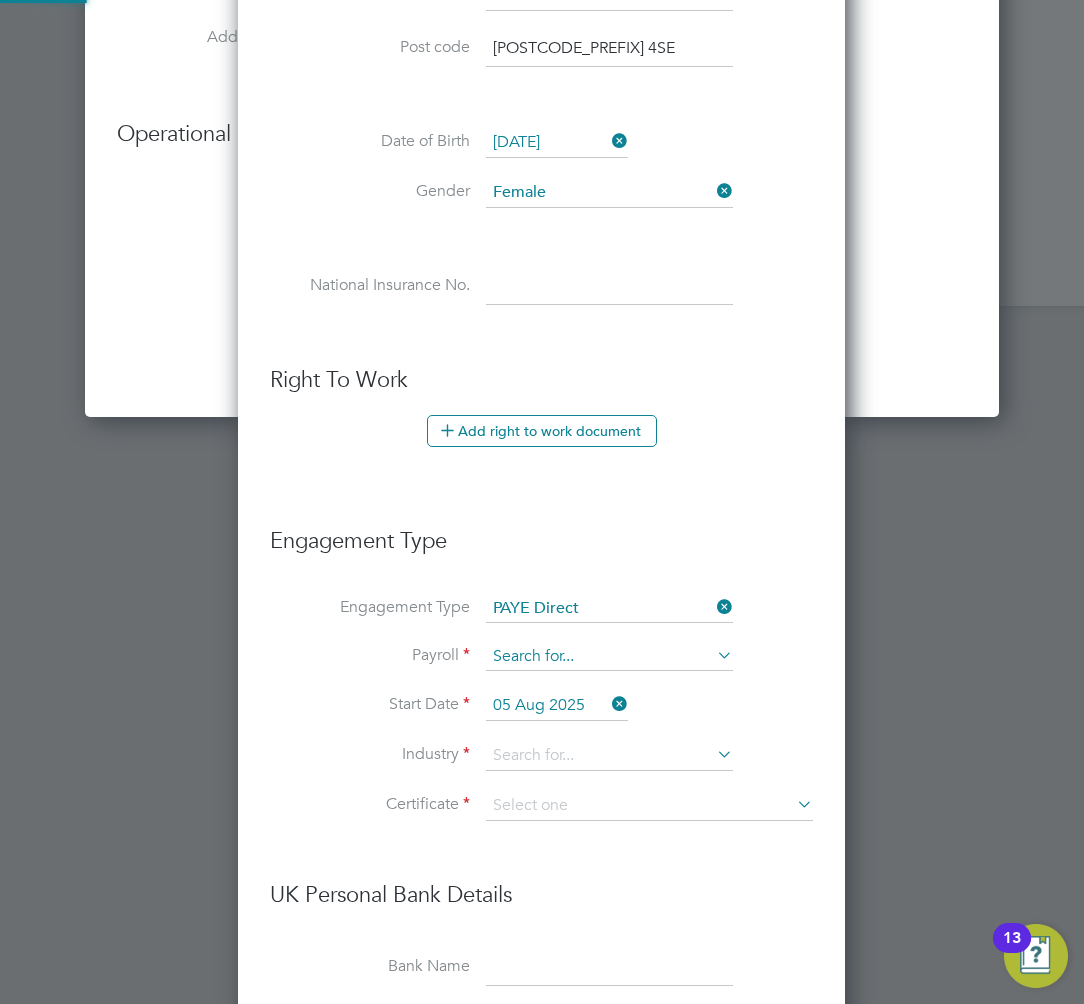 click at bounding box center (609, 657) 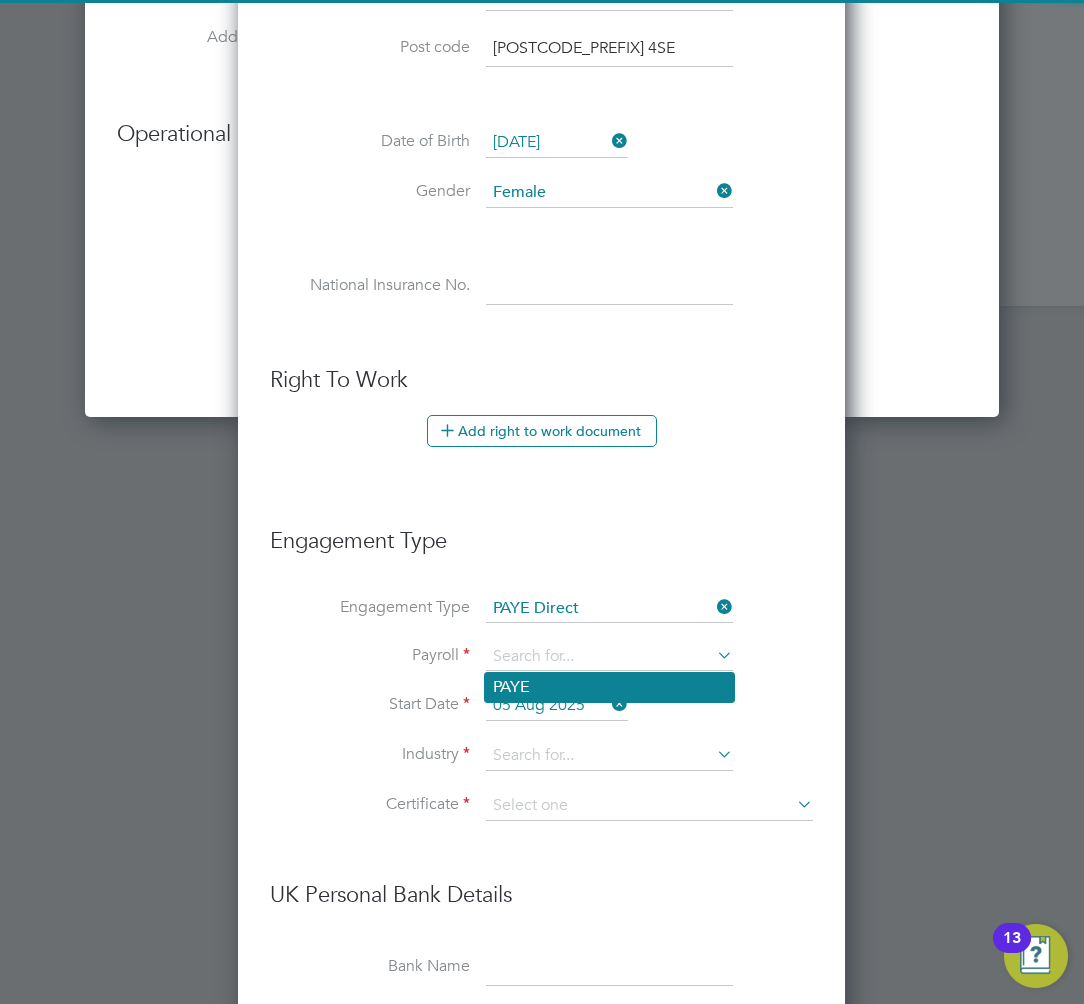 click on "PAYE" 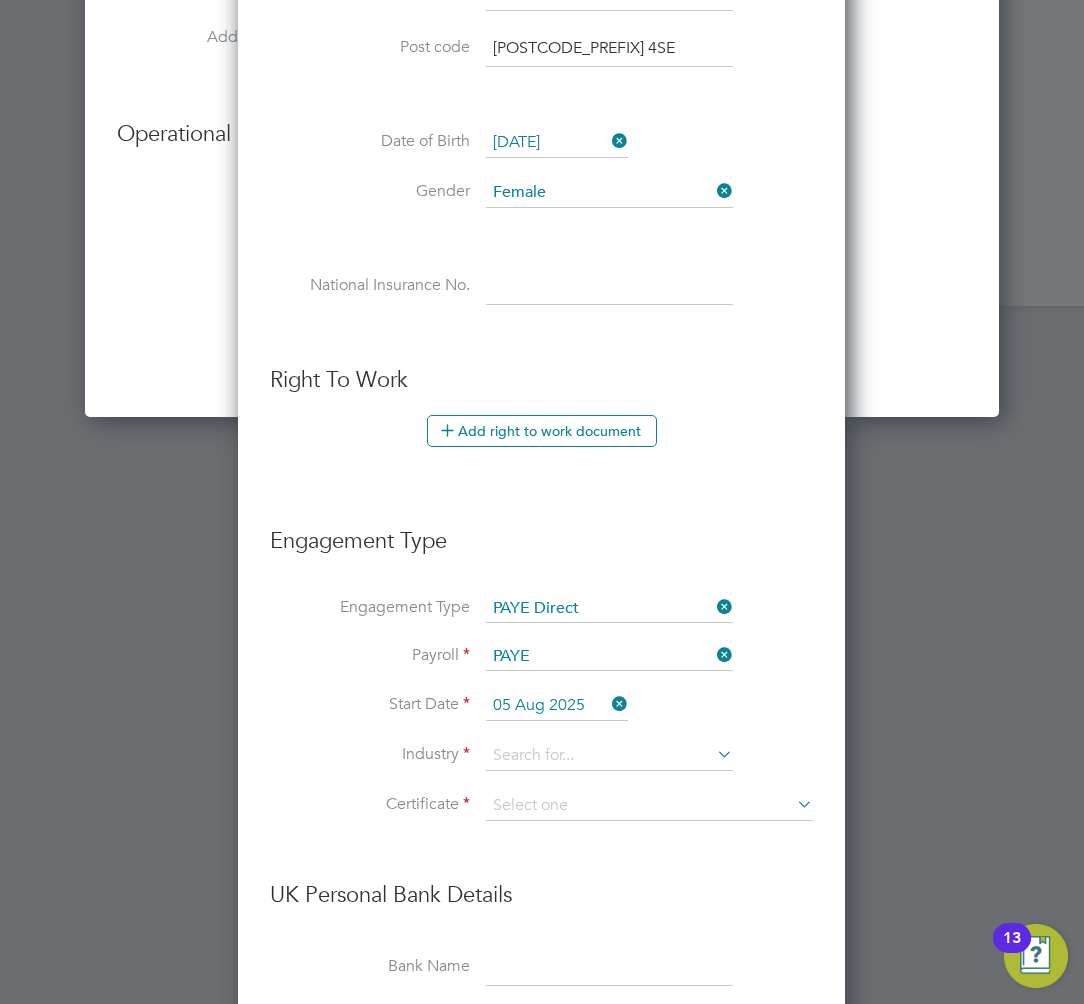 drag, startPoint x: 534, startPoint y: 753, endPoint x: 525, endPoint y: 730, distance: 24.698177 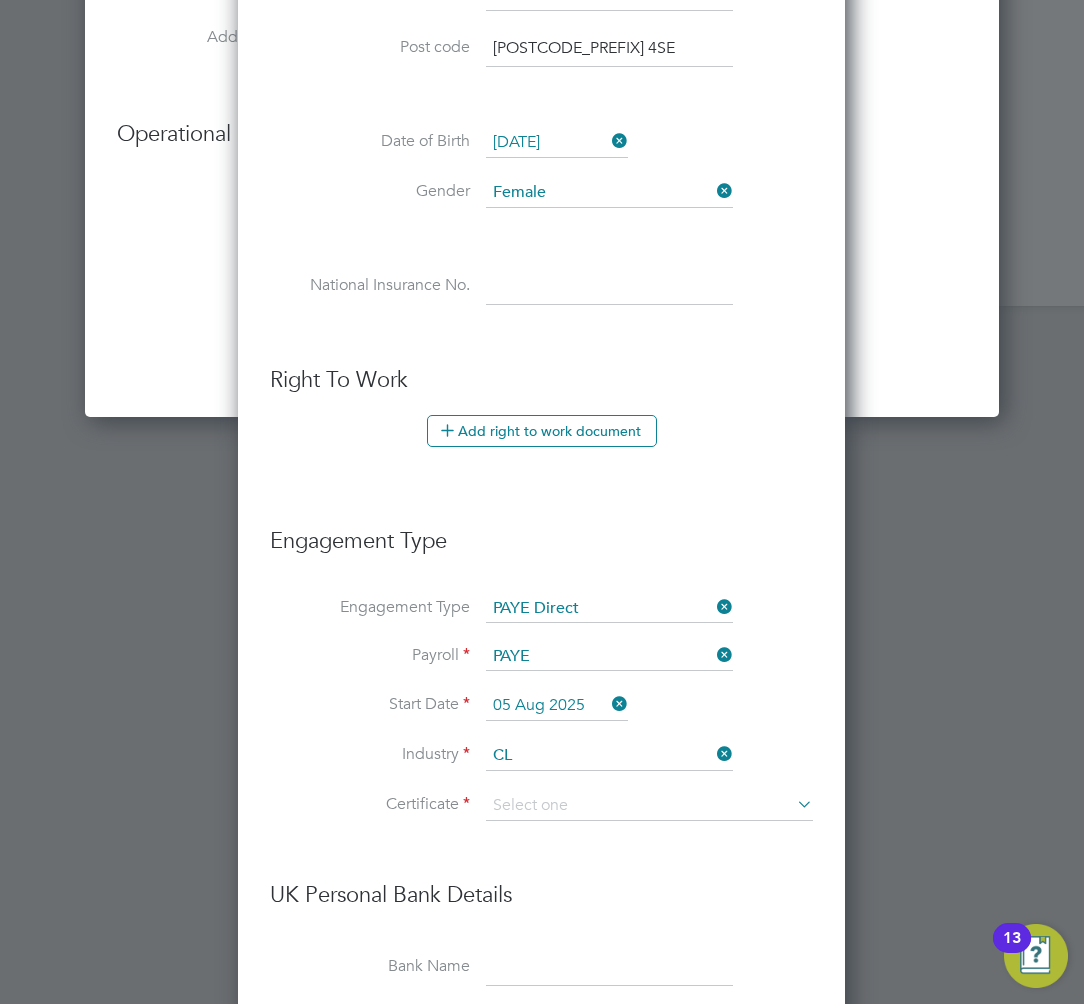 click on "Commercial  Cl eaning" 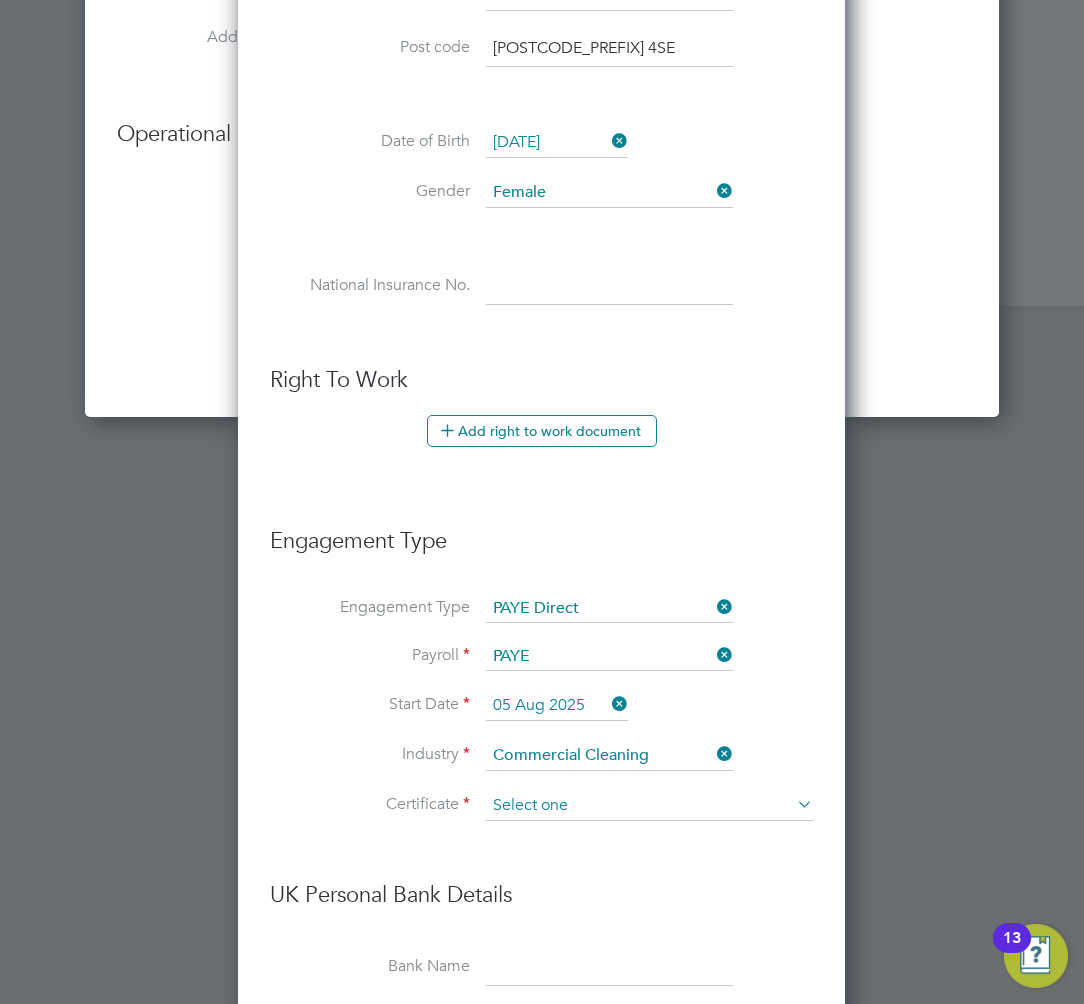 click on "All Vacancies Vacancy Details   Activity Logs   Vacancy Details Activity Logs All Vacancies Vacancy Details Follow     1 x Cleaner - V177943 Confirmed   0 of 1 Duration   82 days Start In     in 6 days Last Updated an hour ago Status   Open   End Hirer Apleona HSG Limited Client Config Apleona - Pretium Start 11 Aug 2025 Finish 31 Oct 2025 Site NGN - Hull Hiring Manager Julie Tante PO Manager  n/a Deployment Manager n/a IR35 Determination IR35 Status Disabled for this client. This feature can be enabled under this client's configuration. Details PO No PO Number Valid From Valid To Expiry No PO numbers have been created. Reason   Holiday Description
·         Dusting, sweeping, vacuuming, mopping and empty waste bins.
·         Wipe down desks and chairs, making sure stubborn smears are removed.
·         Clean toilets, urinals and hand basins.
·         Clean and washing of windows and glass internally, ensuring they are smear free and dried properly." 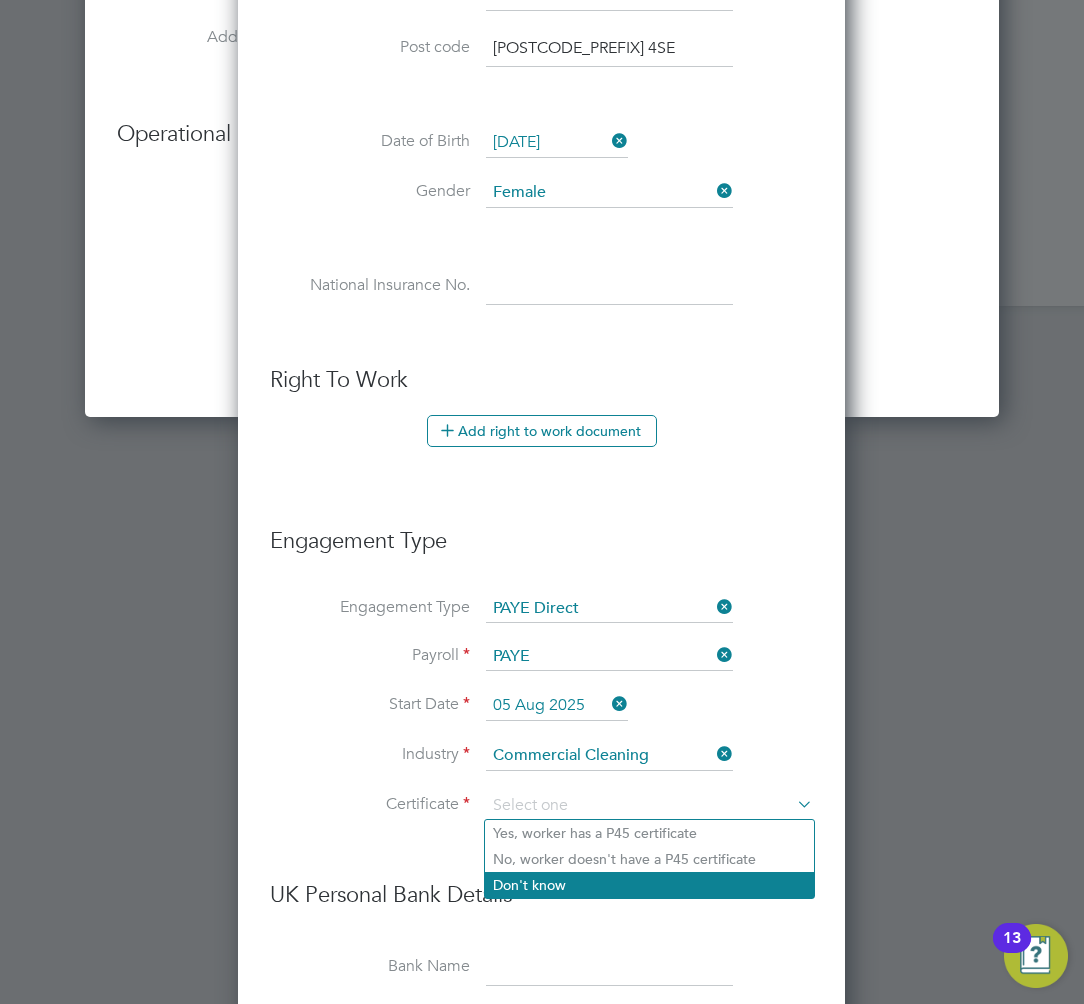 click on "Don't know" 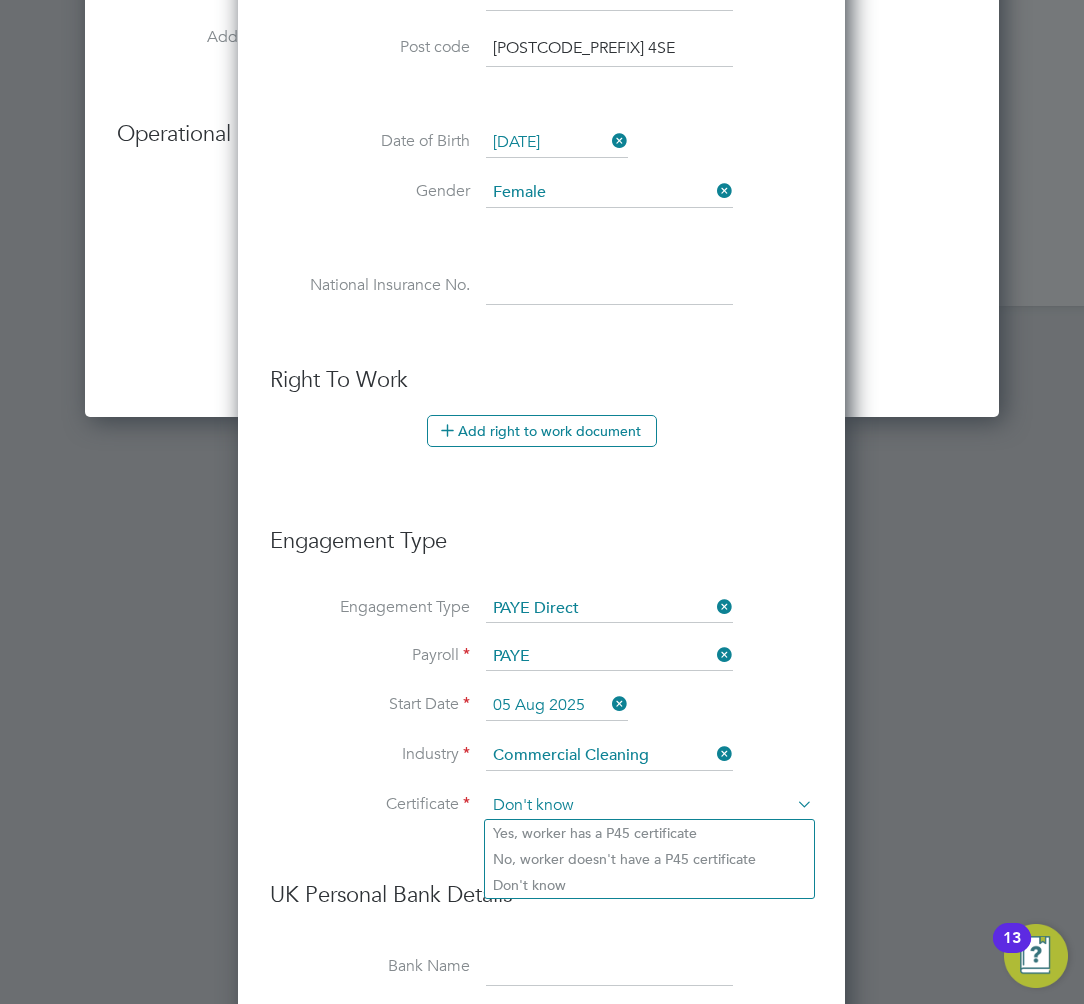 scroll, scrollTop: 9, scrollLeft: 9, axis: both 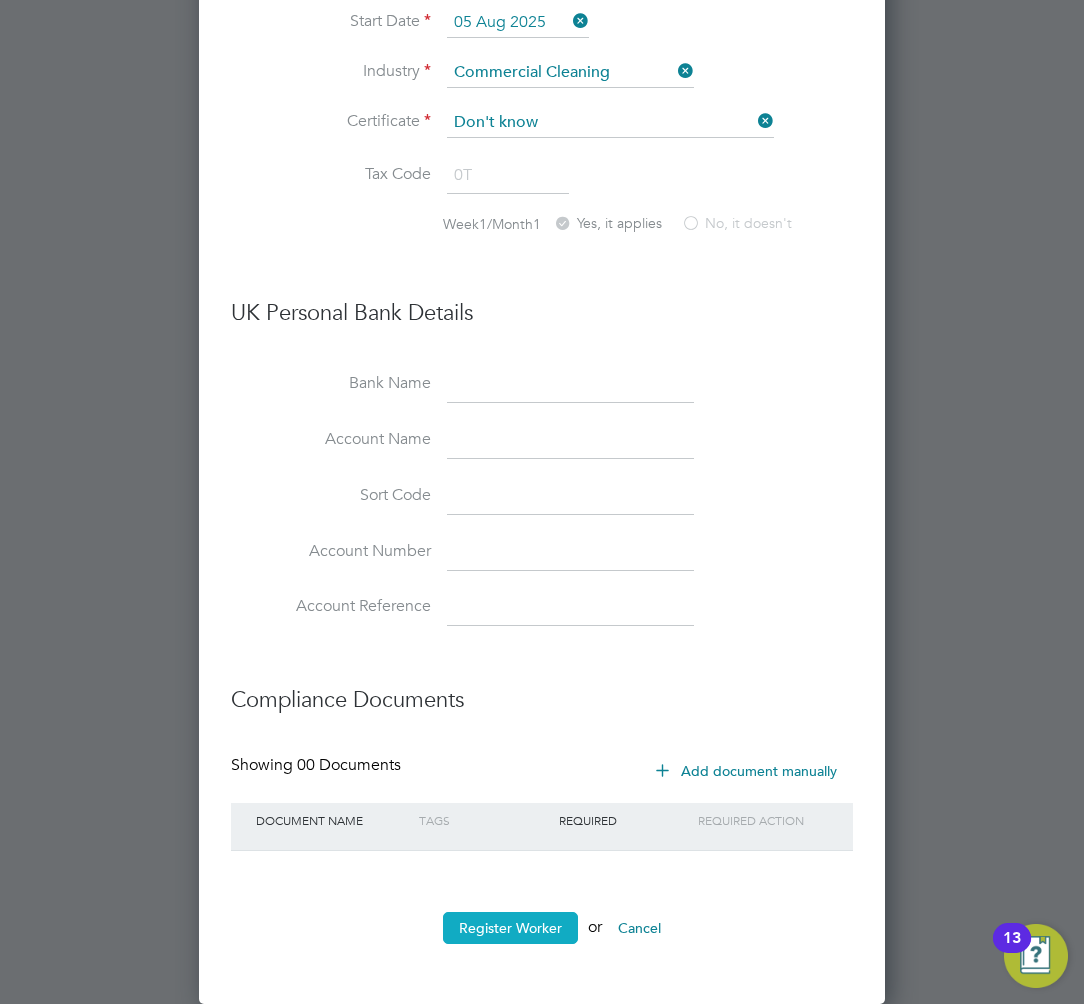 click on "Register Worker" at bounding box center [510, 928] 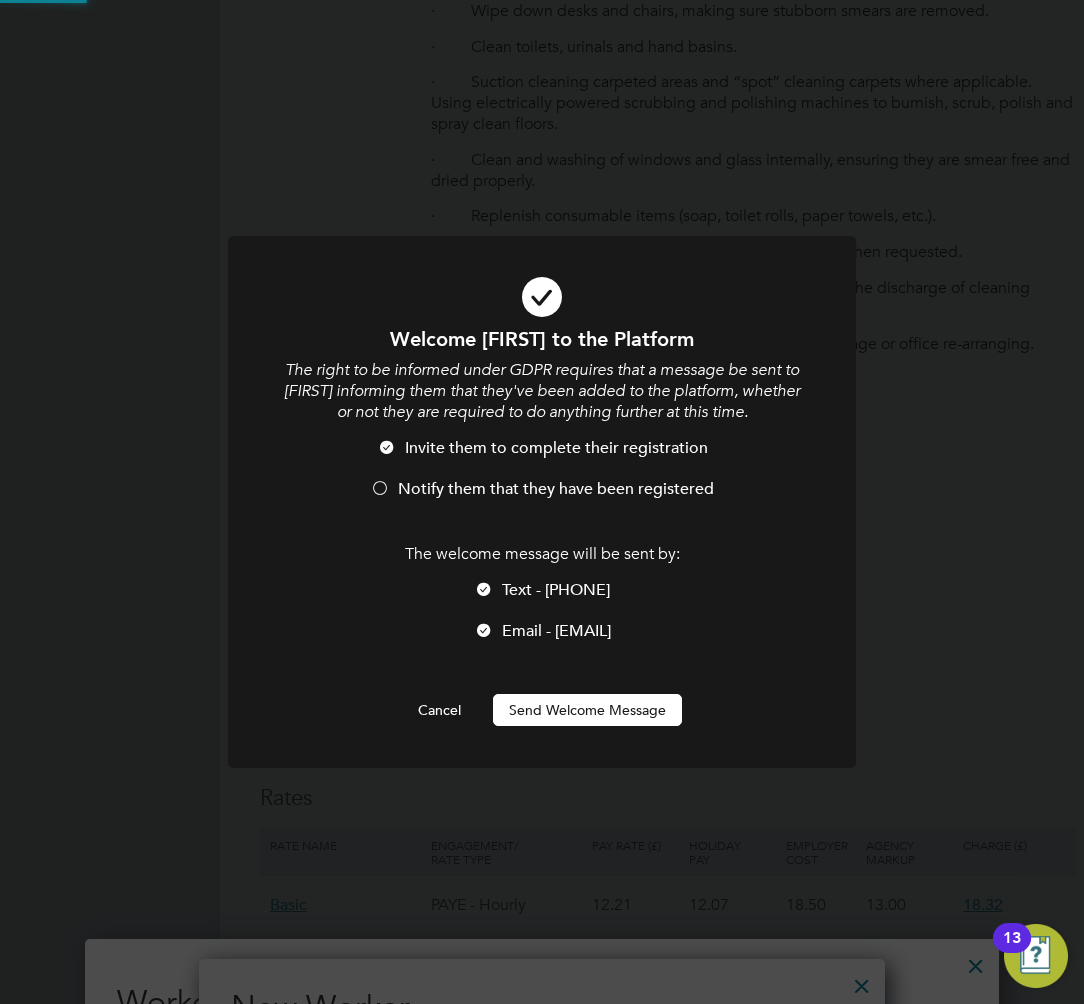 scroll, scrollTop: 0, scrollLeft: 0, axis: both 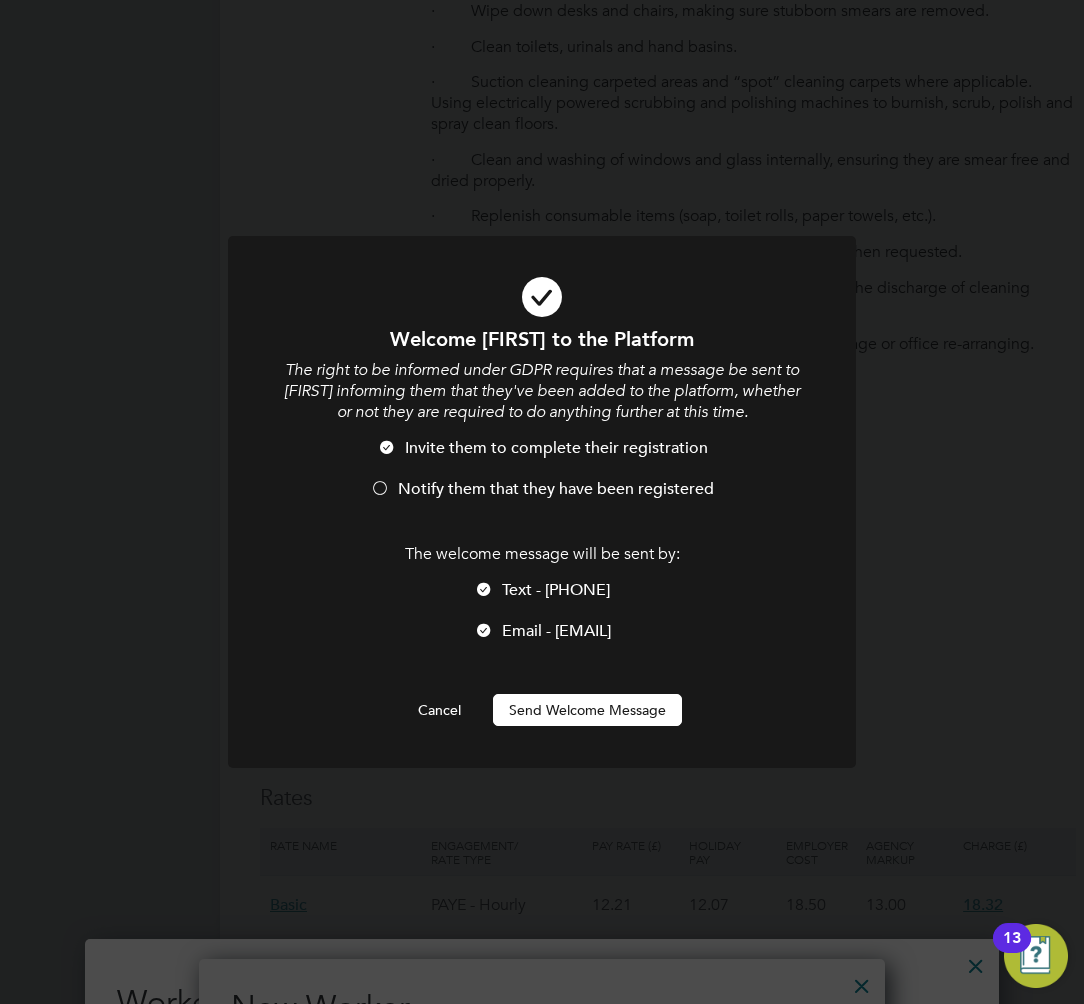 click on "Notify them that they have been registered" at bounding box center (542, 499) 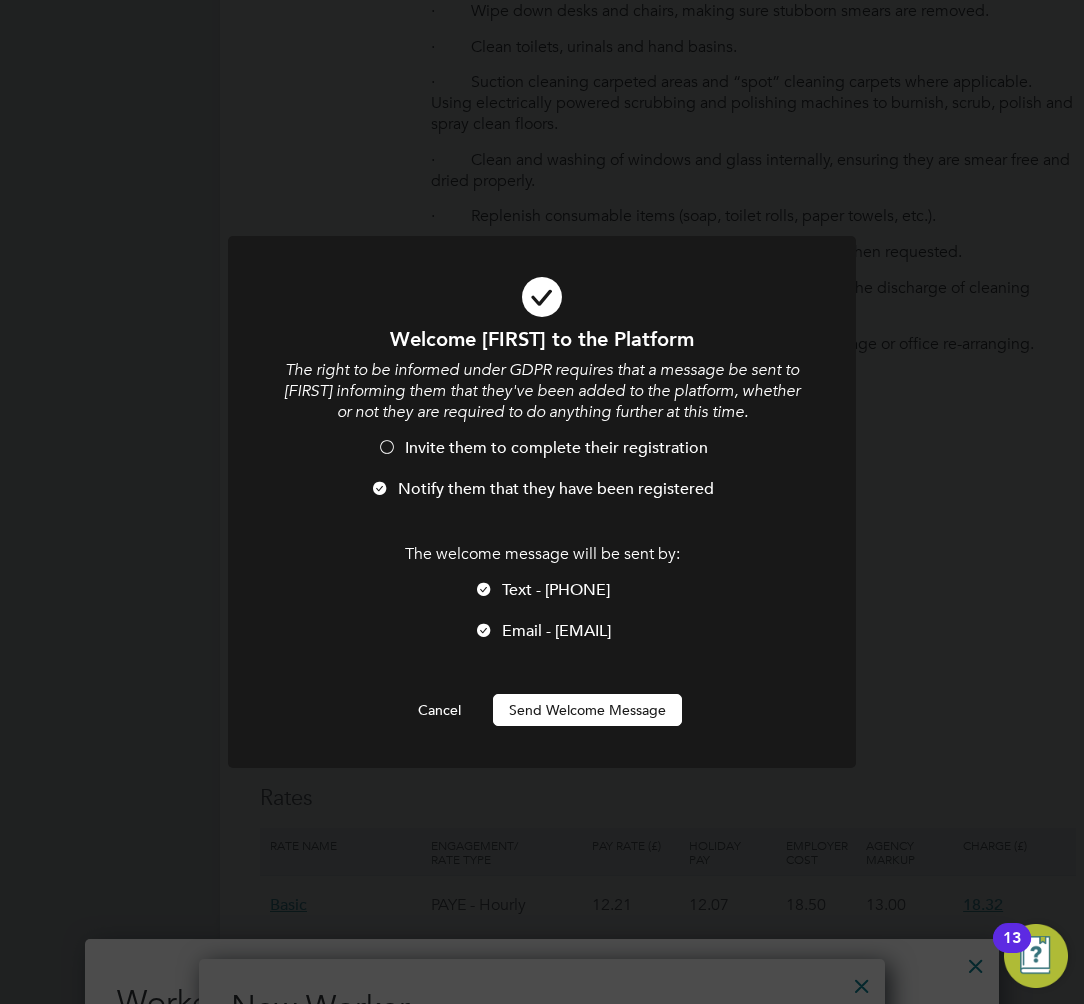 click on "Send Welcome Message" at bounding box center [587, 710] 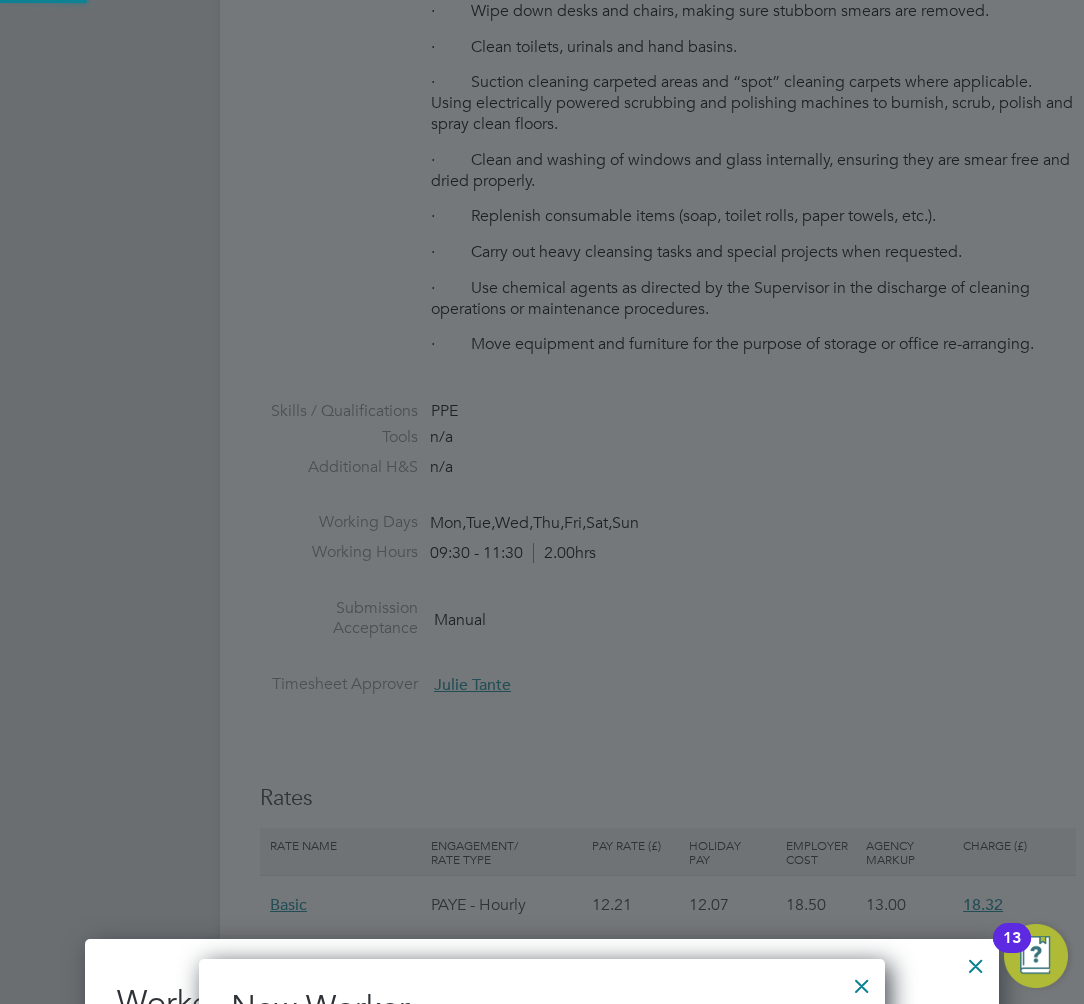 type on "Rodelle Mann (Rodelle Mann)" 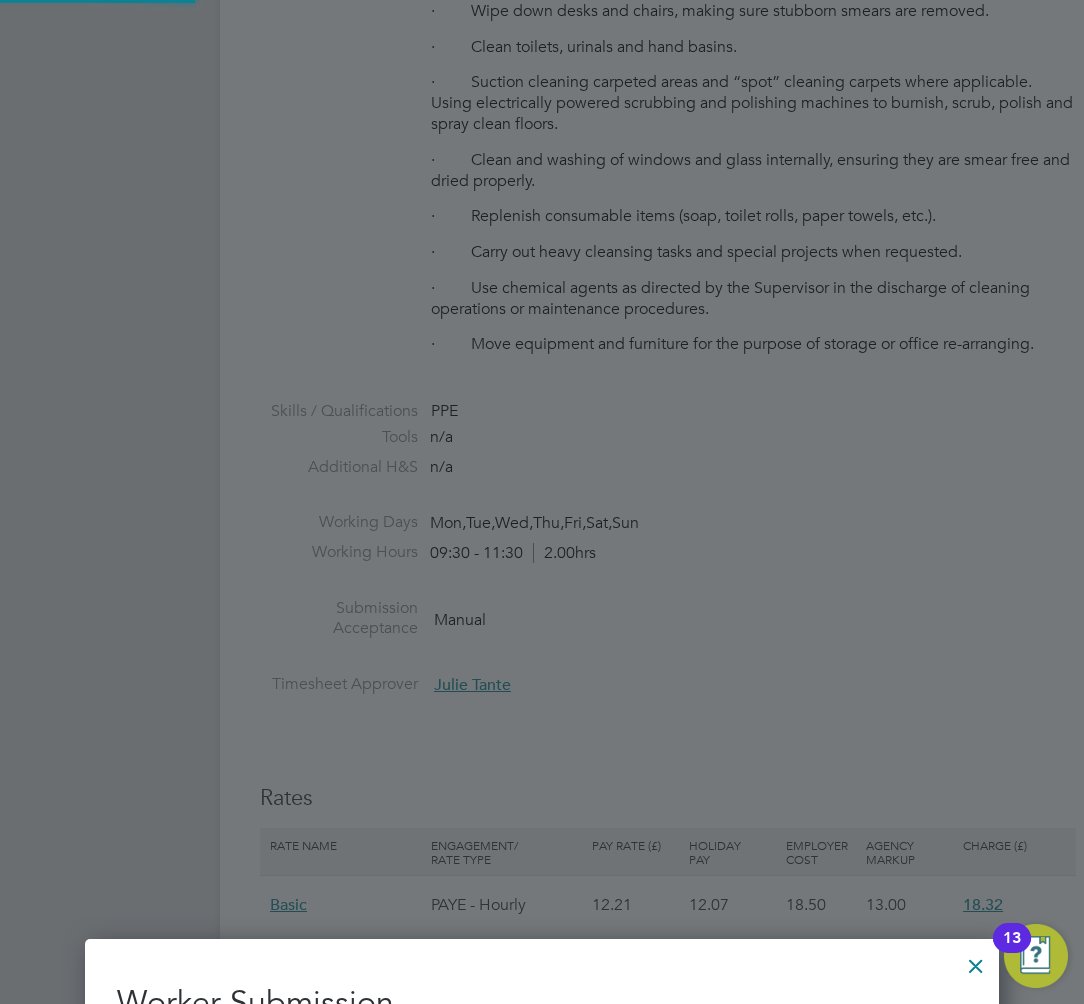 scroll, scrollTop: 1013, scrollLeft: 0, axis: vertical 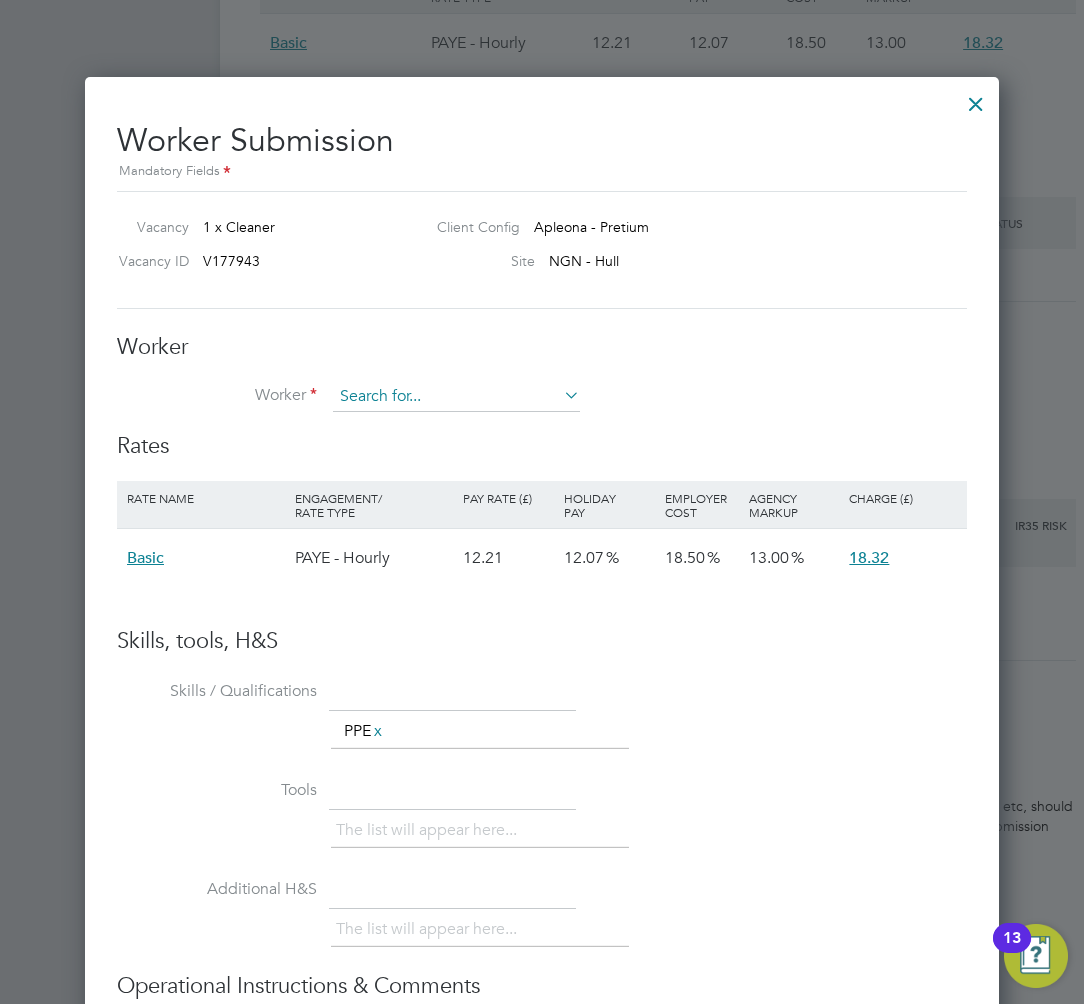 click at bounding box center (456, 397) 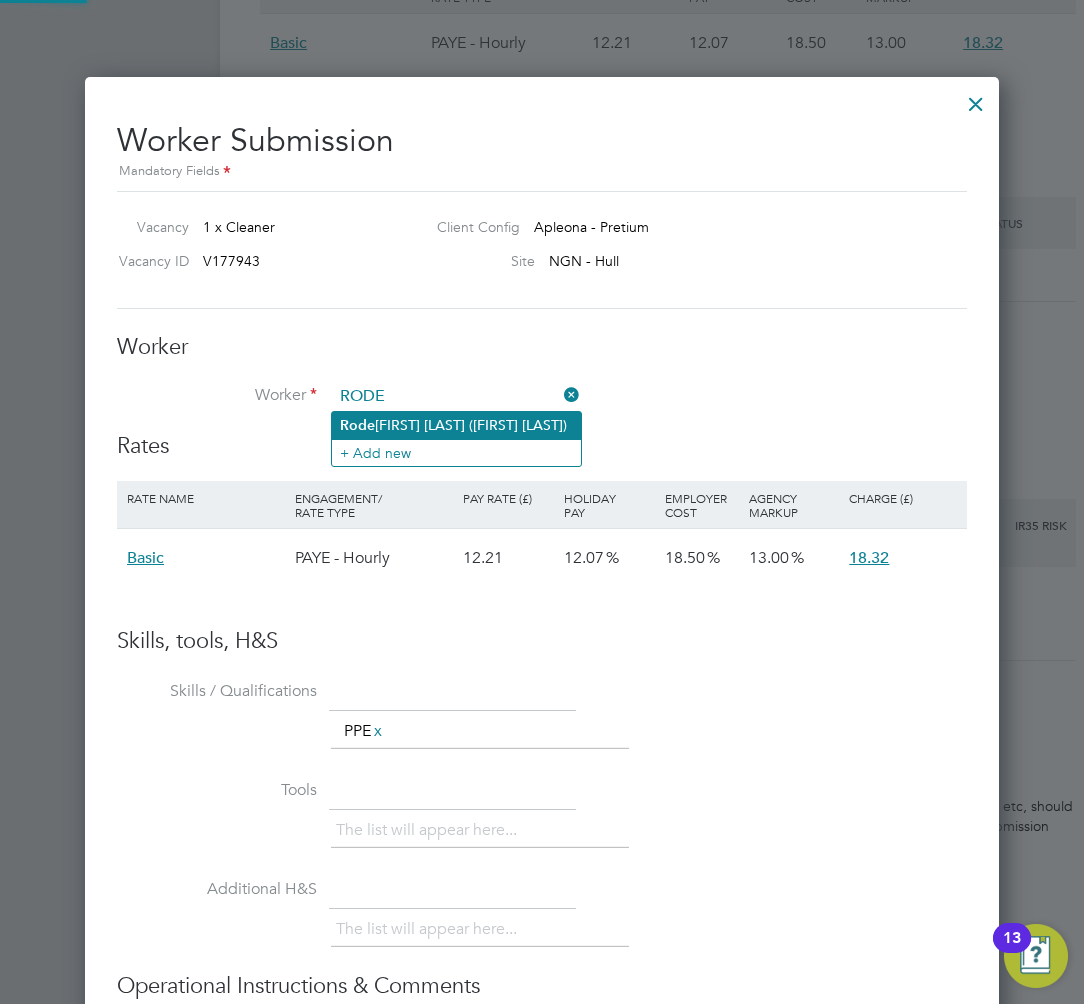 click on "Rode lle Mann (Rodelle Mann)" 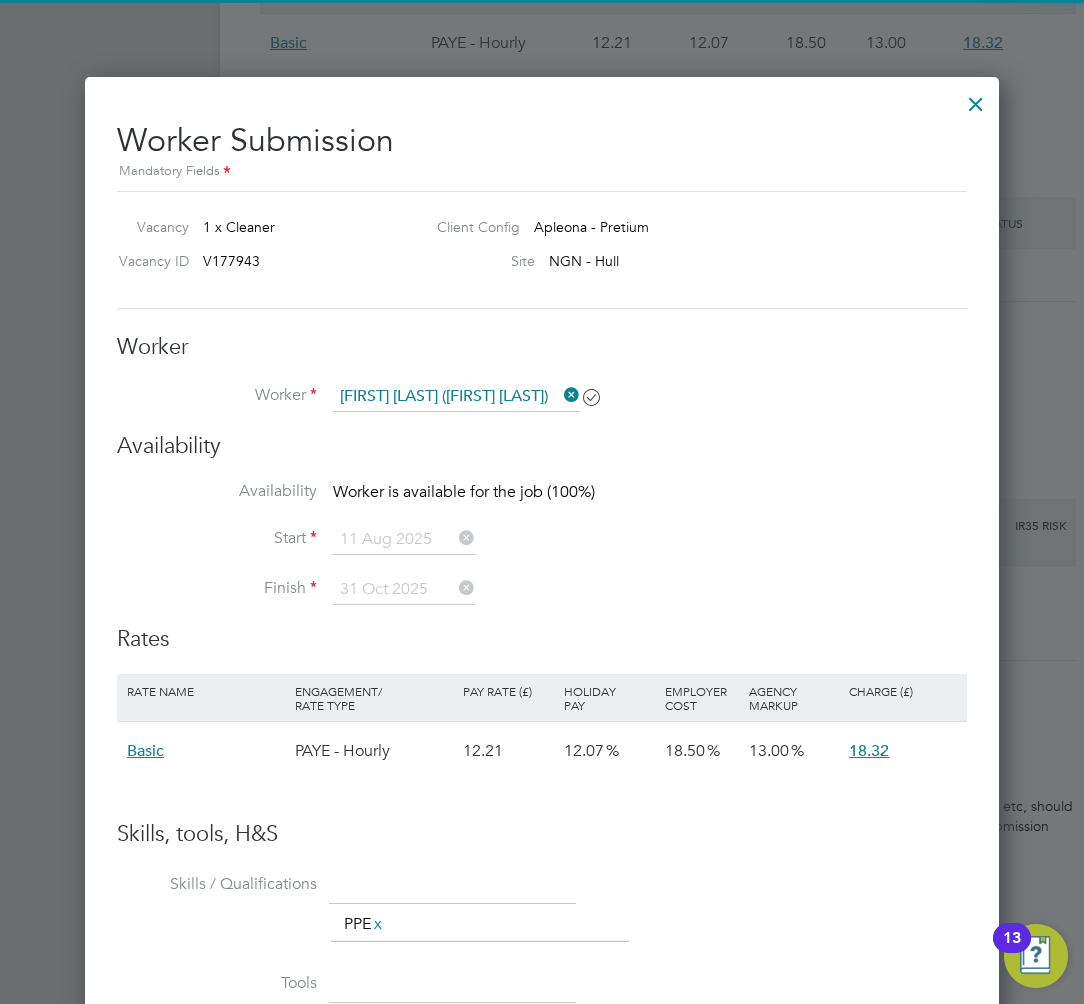 scroll, scrollTop: 10, scrollLeft: 10, axis: both 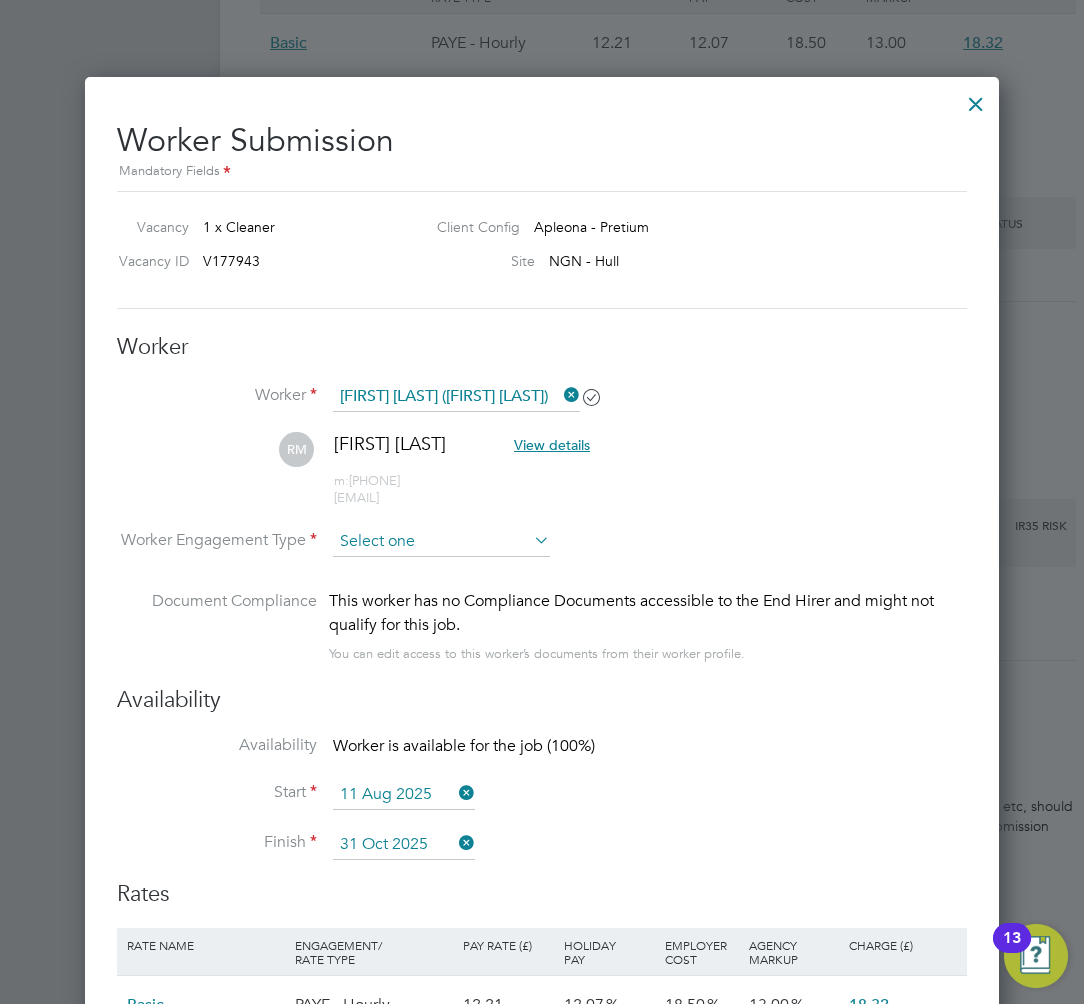 click at bounding box center [441, 542] 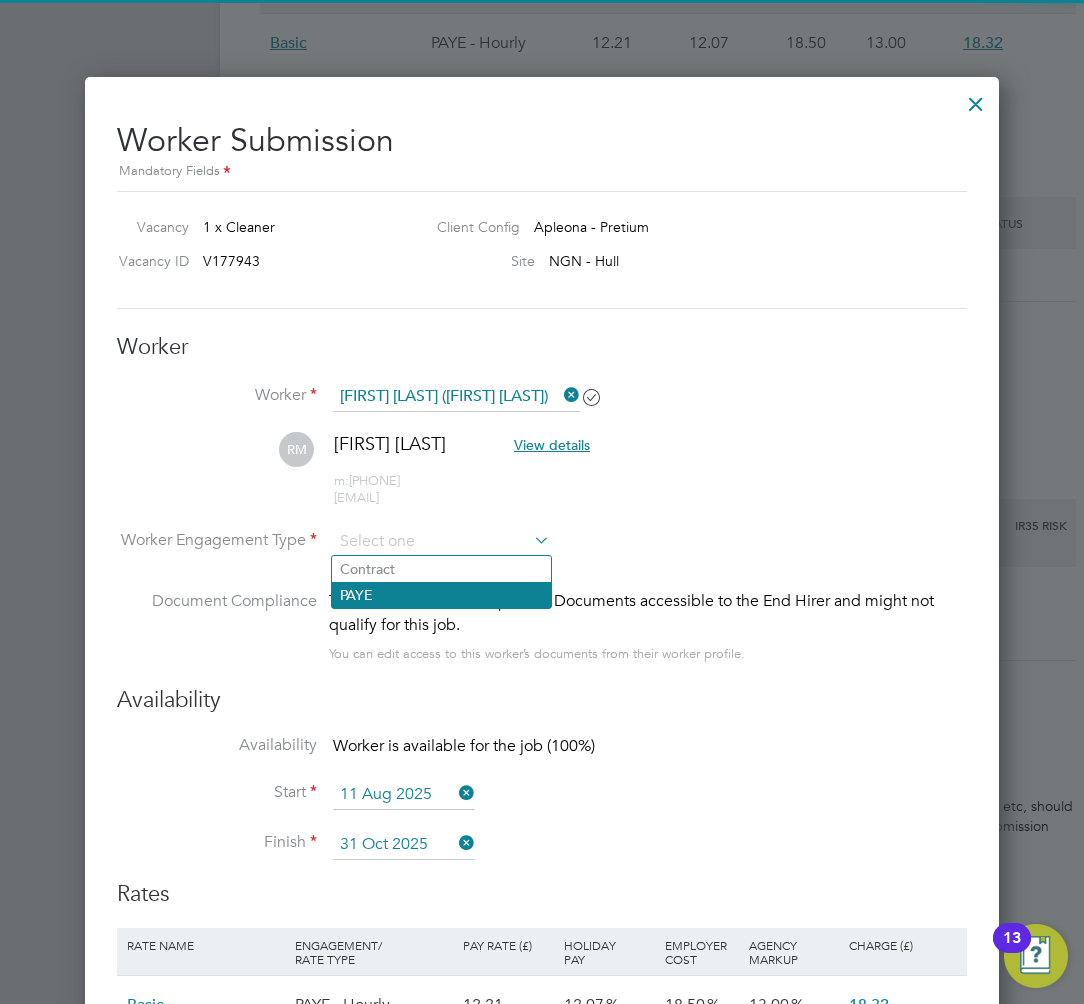 drag, startPoint x: 426, startPoint y: 609, endPoint x: 421, endPoint y: 589, distance: 20.615528 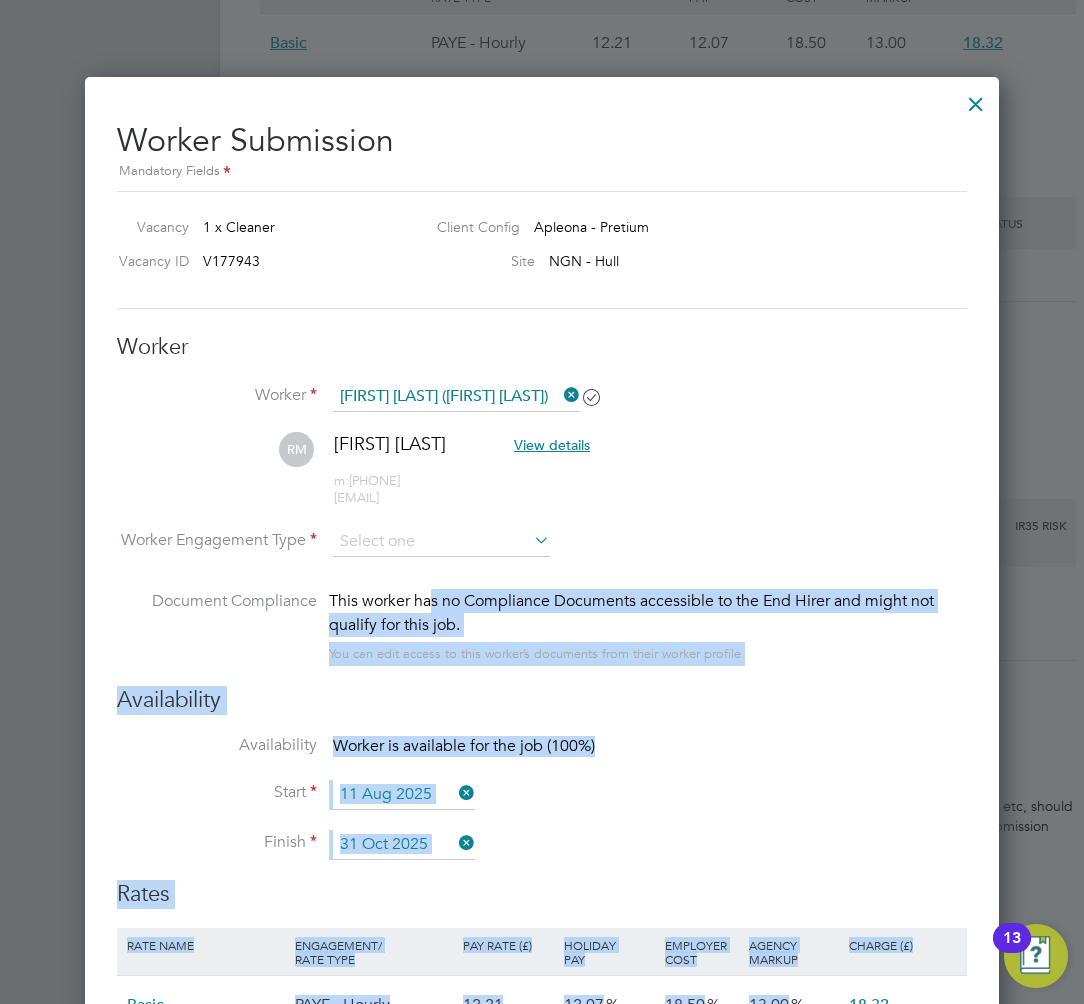click on "PAYE" 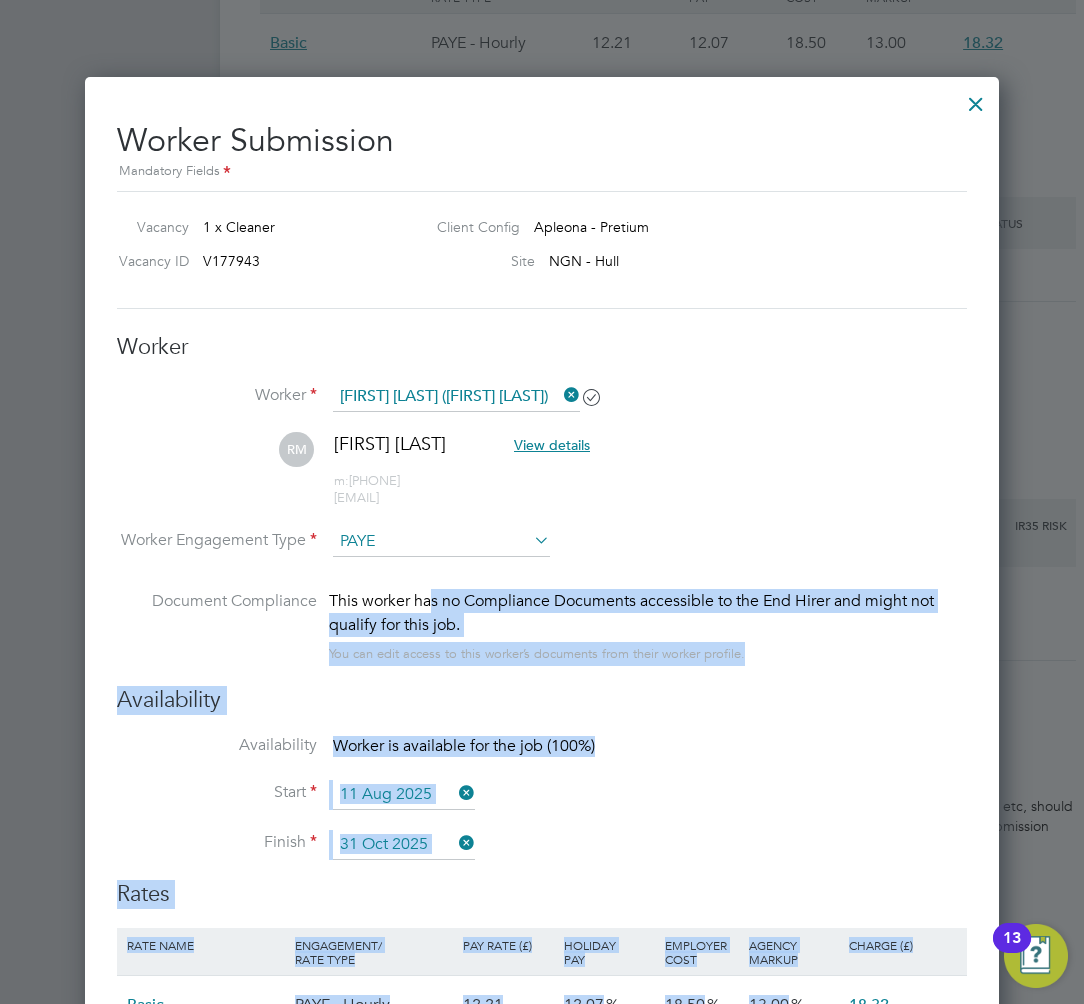 scroll, scrollTop: 10, scrollLeft: 10, axis: both 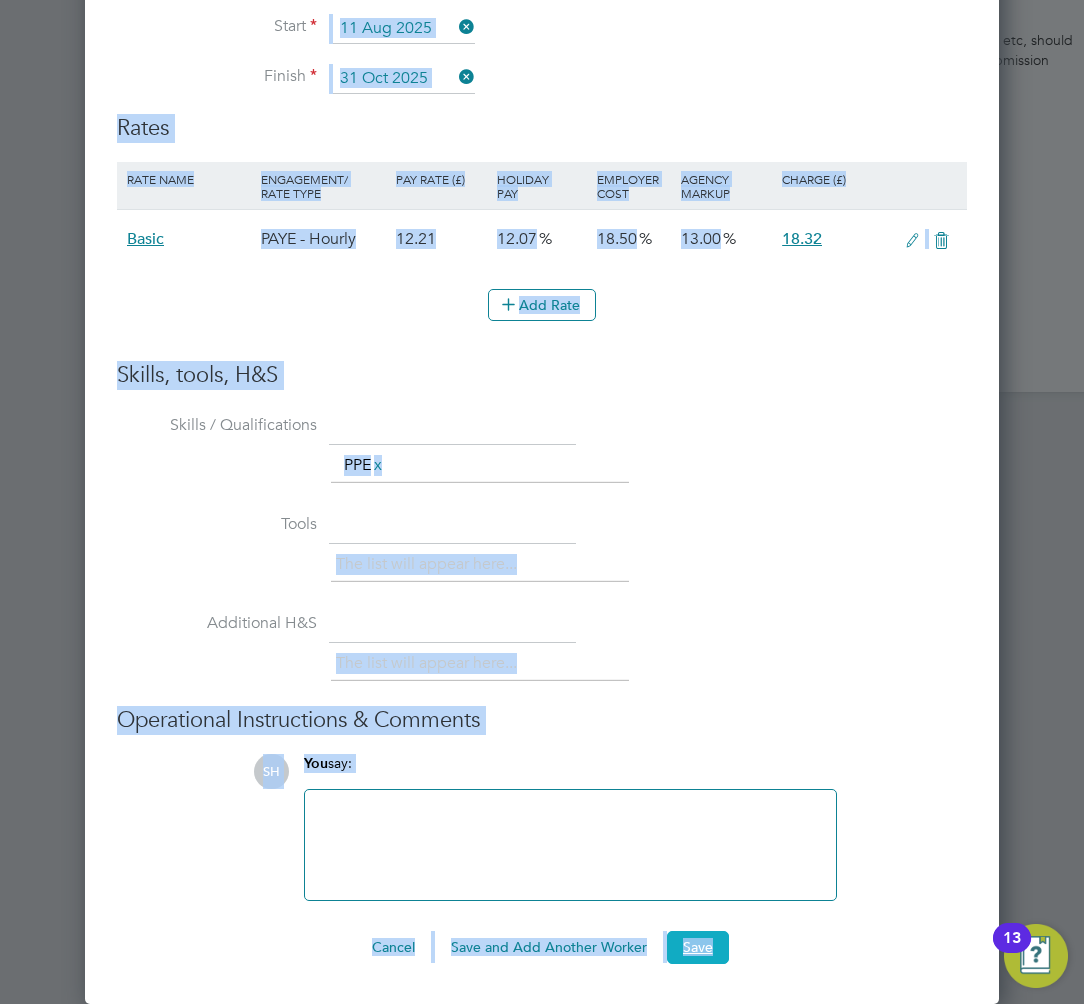click on "Save" at bounding box center (698, 947) 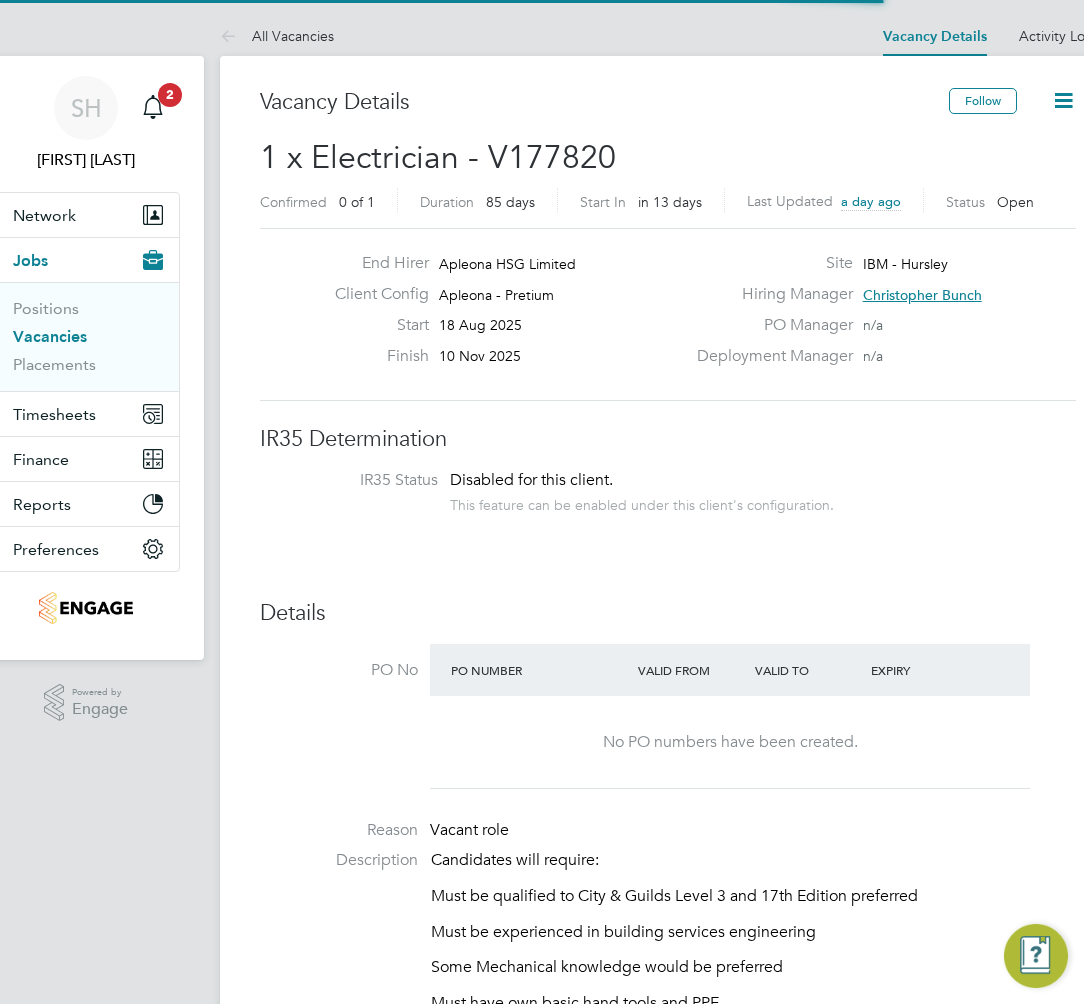 scroll, scrollTop: 0, scrollLeft: 0, axis: both 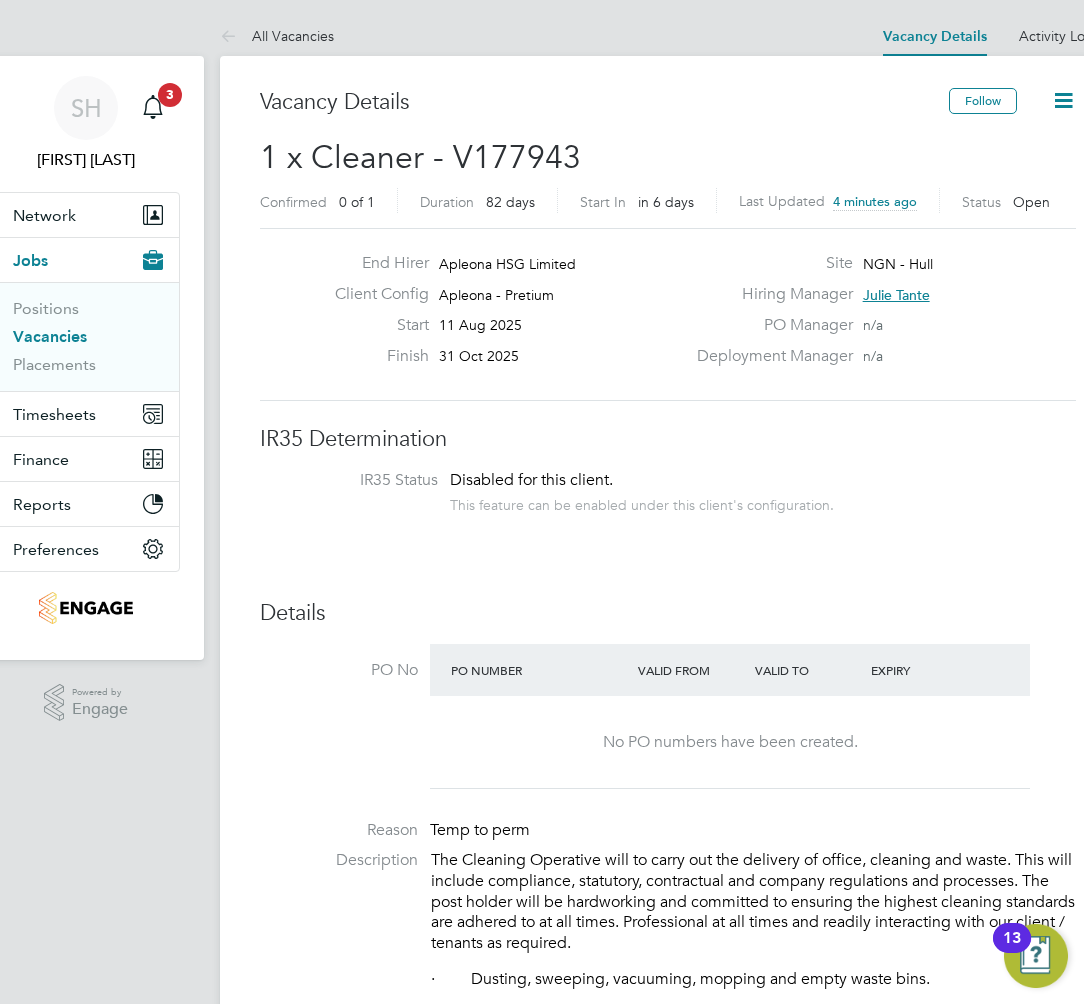 click on "All Vacancies" at bounding box center [277, 36] 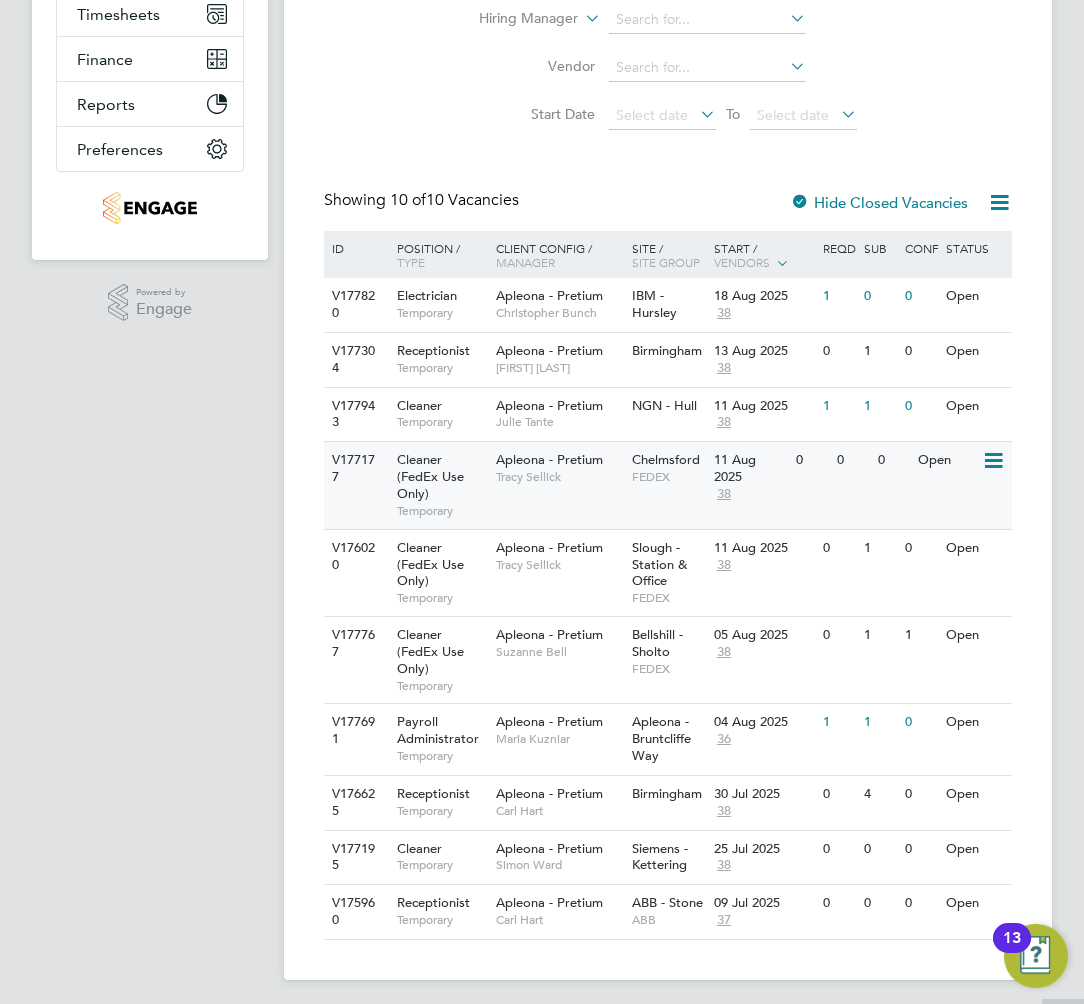scroll, scrollTop: 412, scrollLeft: 0, axis: vertical 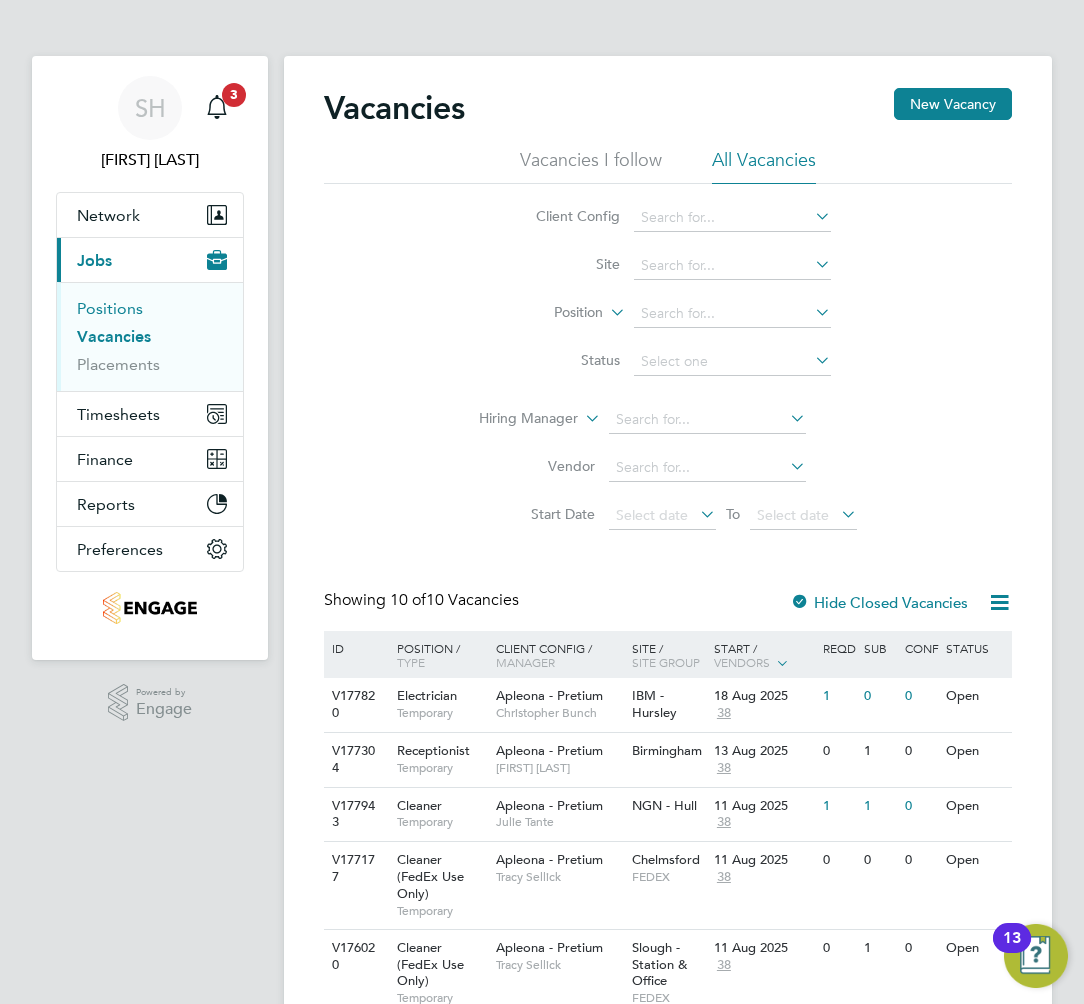 drag, startPoint x: 114, startPoint y: 304, endPoint x: 114, endPoint y: 317, distance: 13 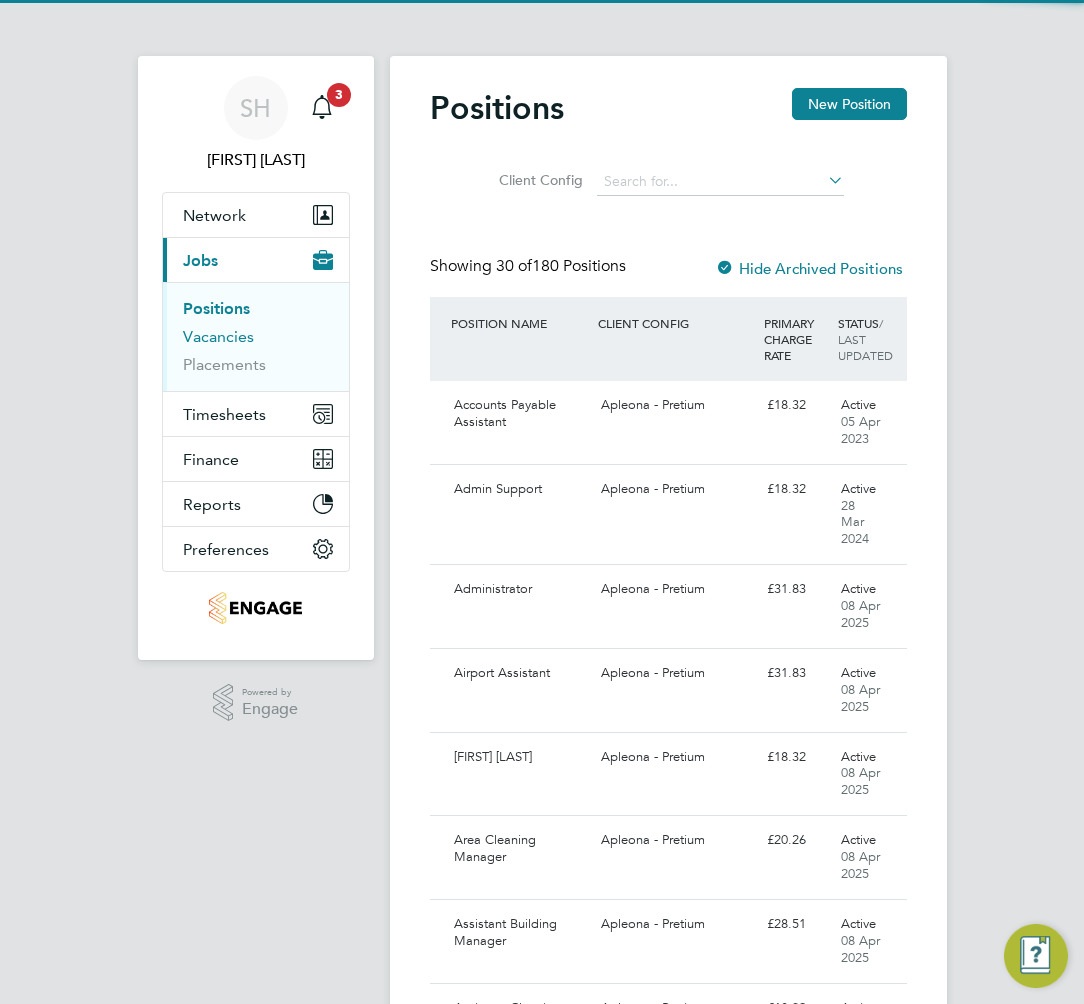 click on "Vacancies" at bounding box center [218, 336] 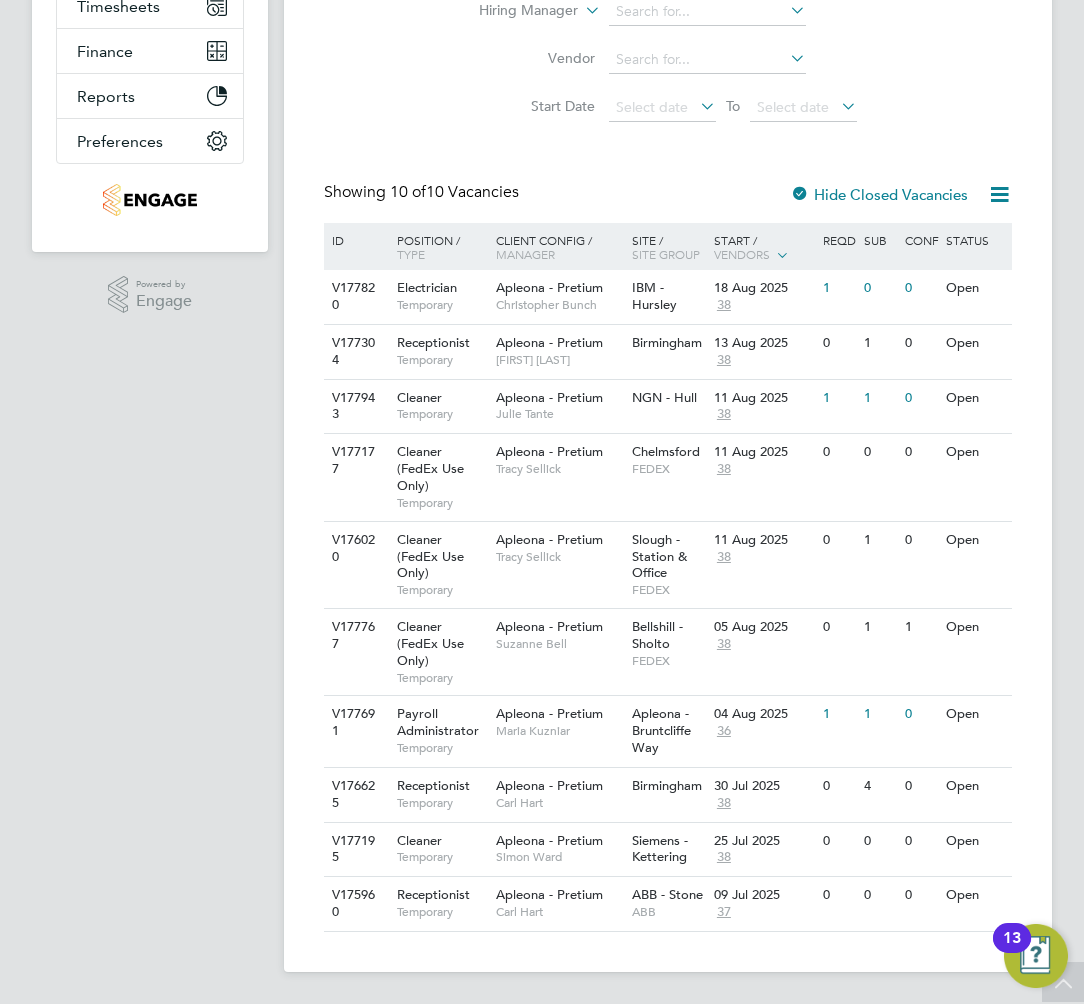 scroll, scrollTop: 412, scrollLeft: 0, axis: vertical 